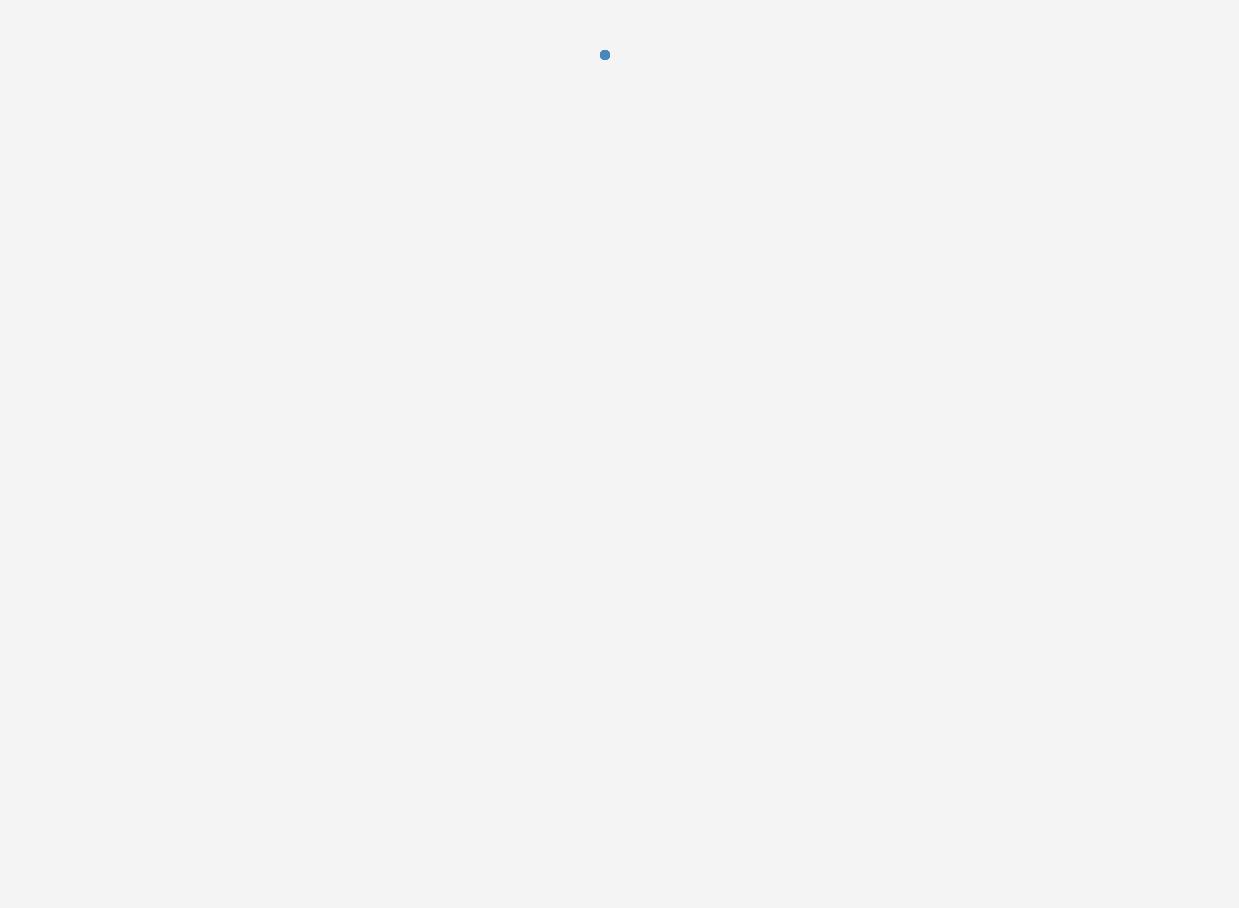 scroll, scrollTop: 0, scrollLeft: 0, axis: both 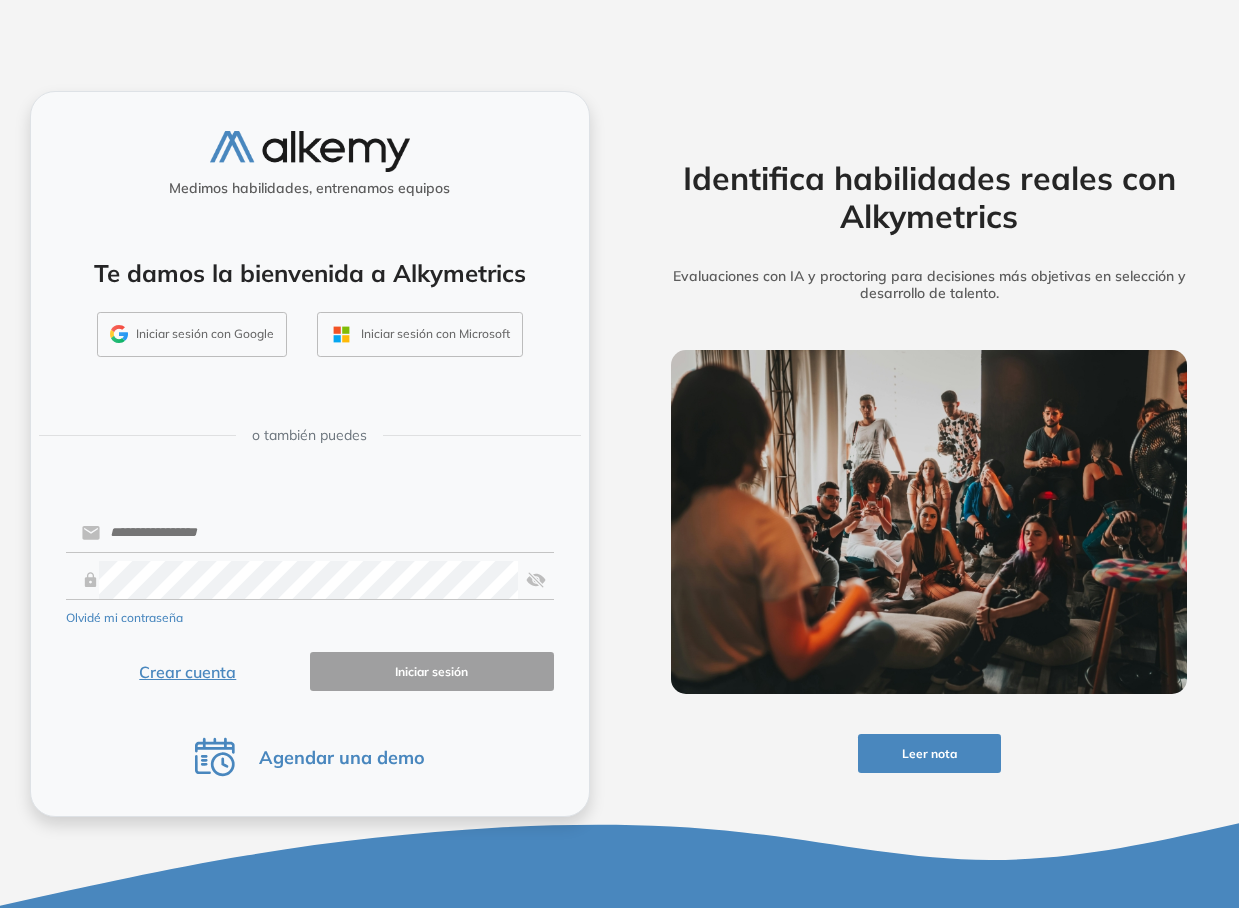 click on "Iniciar sesión con Google" at bounding box center (192, 335) 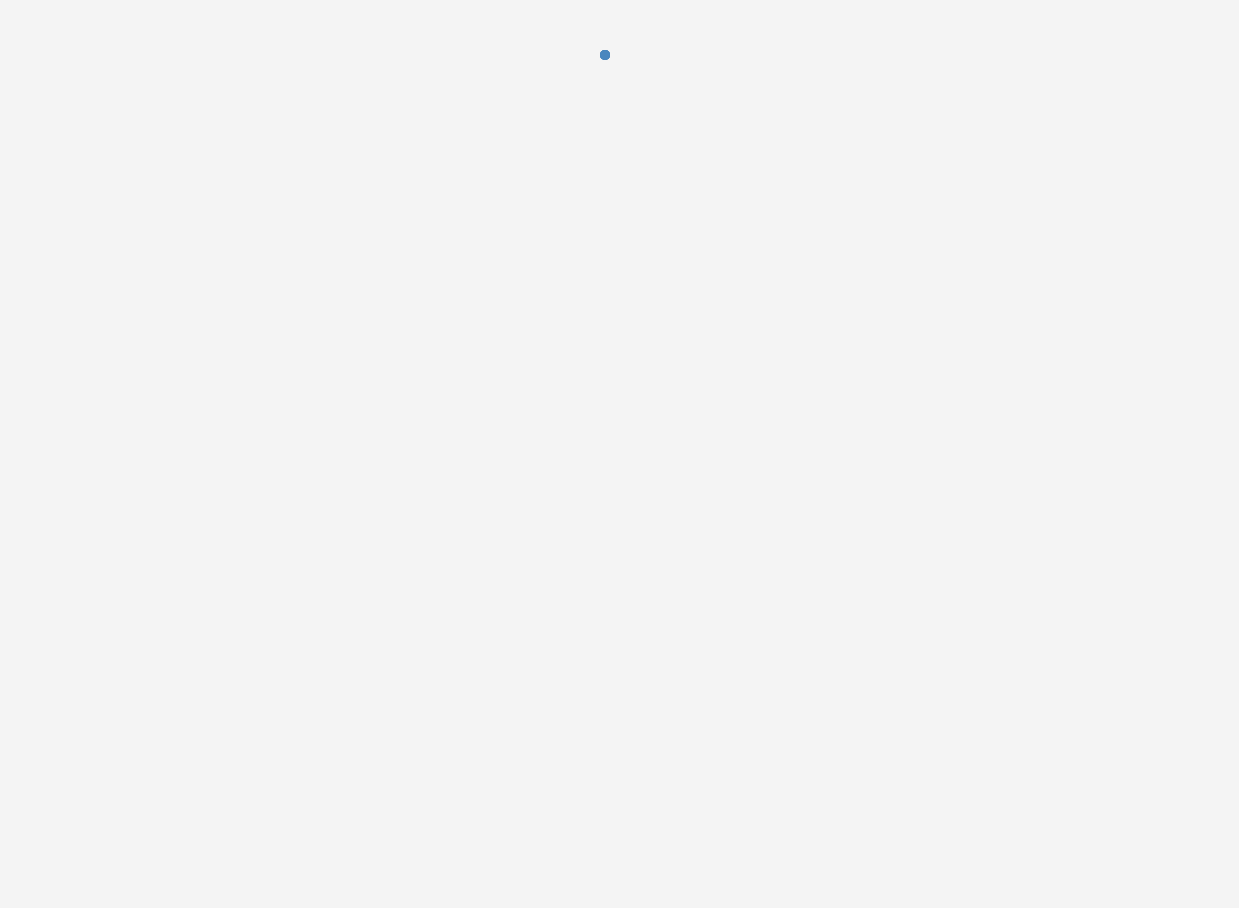 scroll, scrollTop: 0, scrollLeft: 0, axis: both 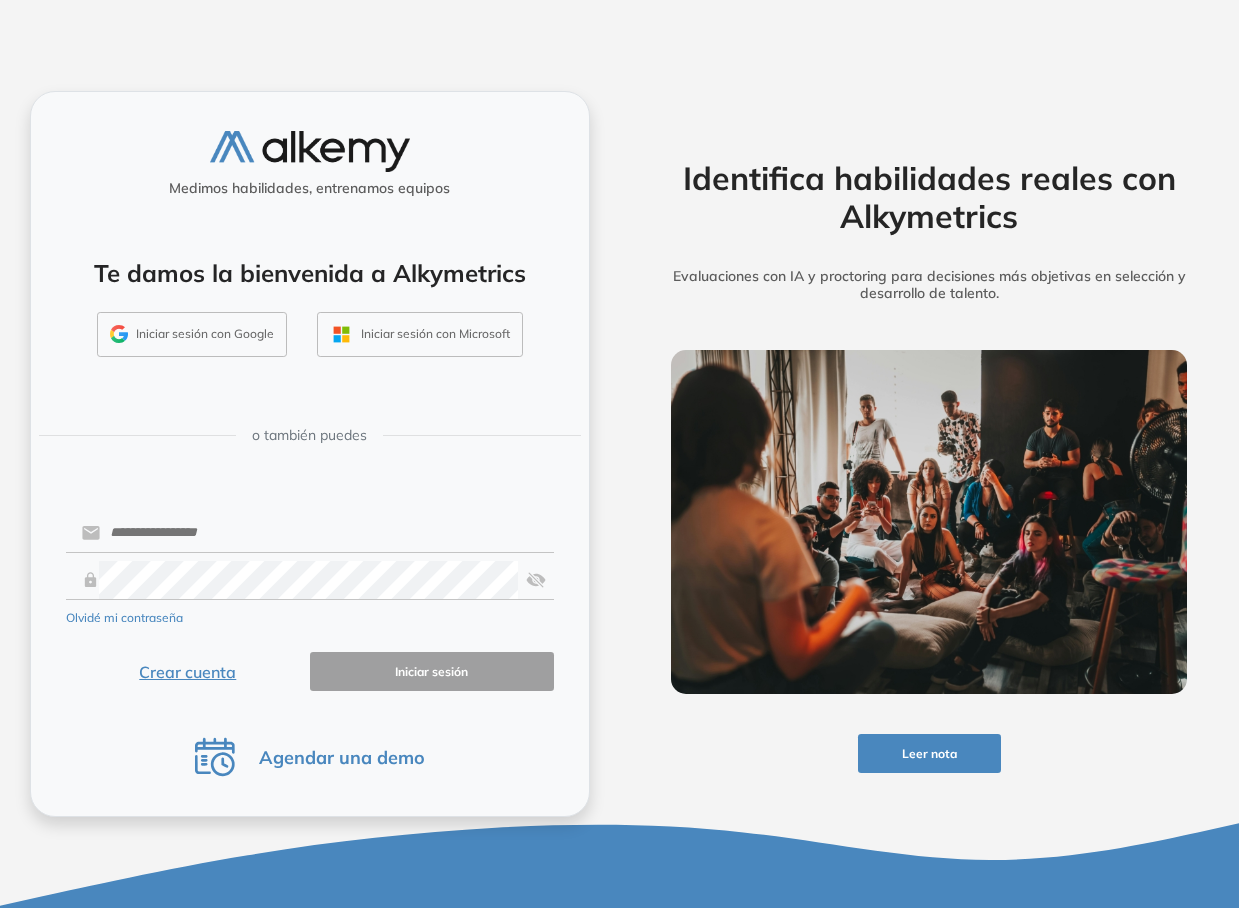 click on "Crear cuenta" at bounding box center (188, 671) 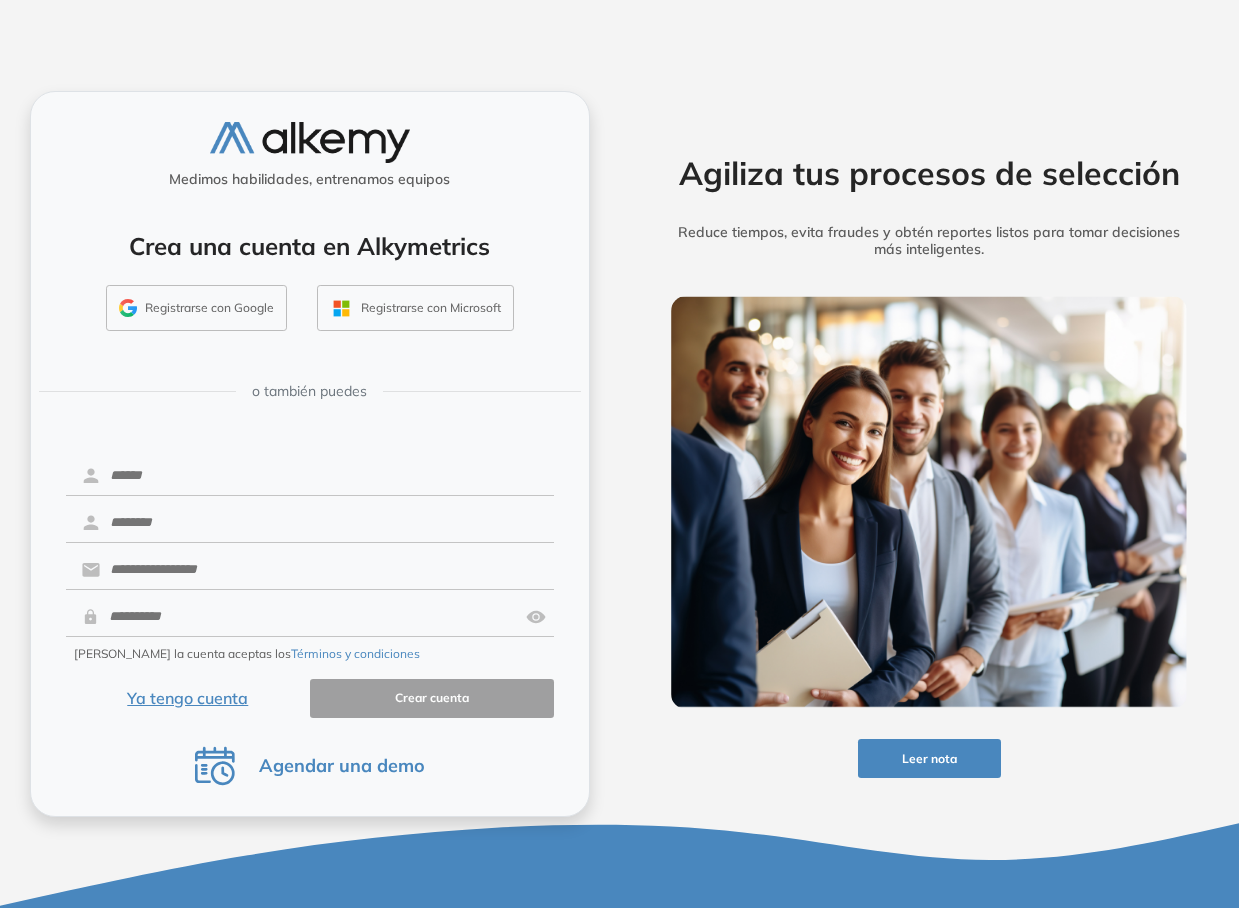click on "Registrarse con Google" at bounding box center [196, 308] 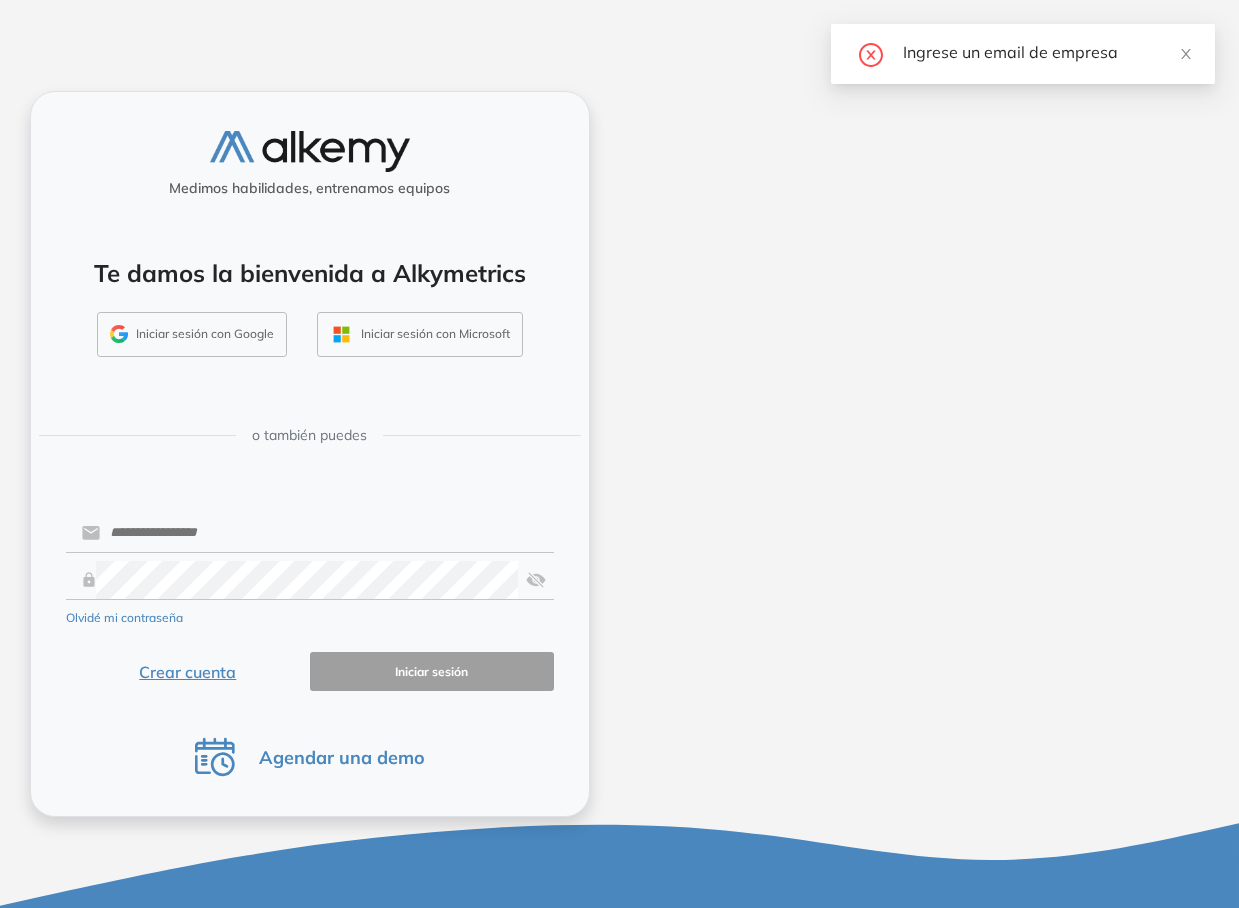 scroll, scrollTop: 0, scrollLeft: 0, axis: both 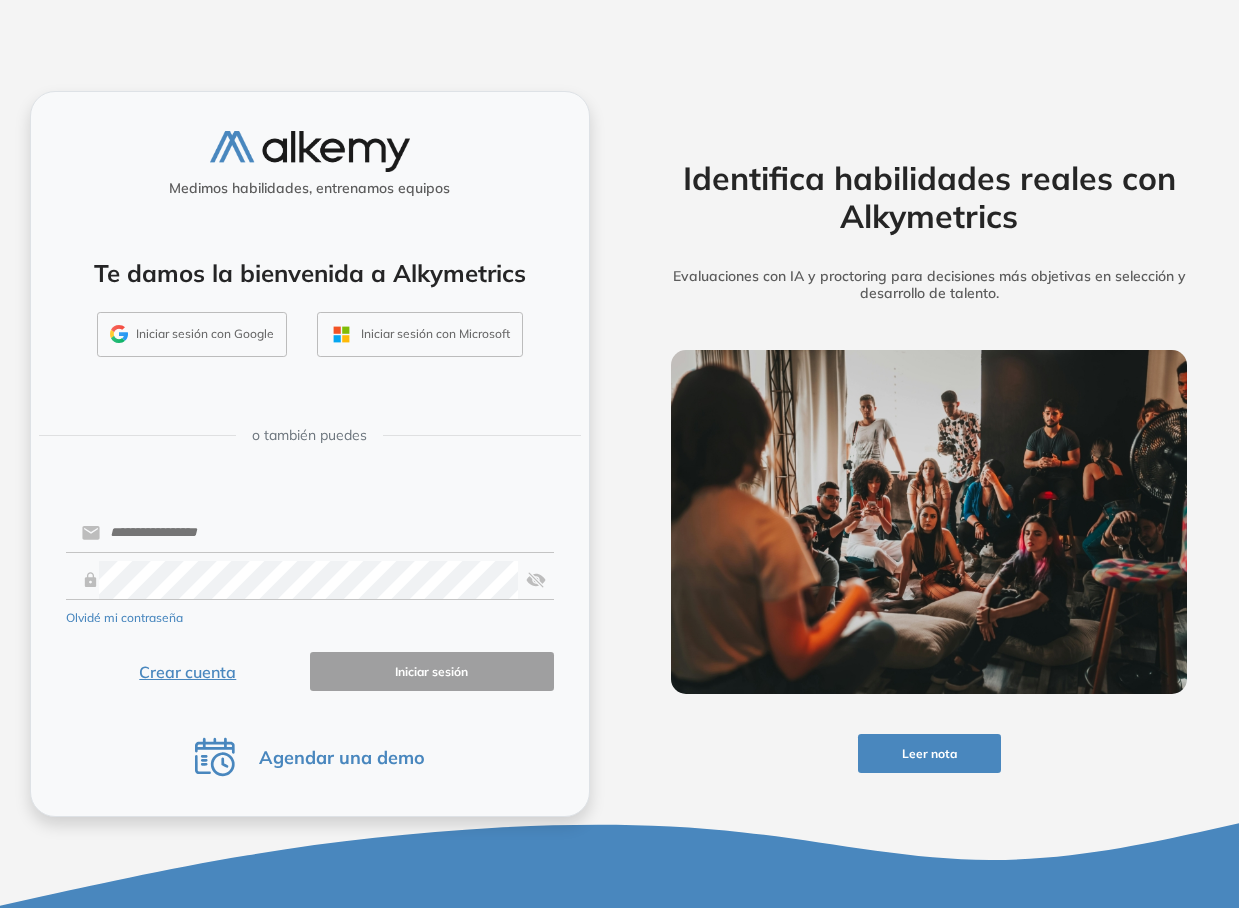click on "Crear cuenta" at bounding box center [188, 671] 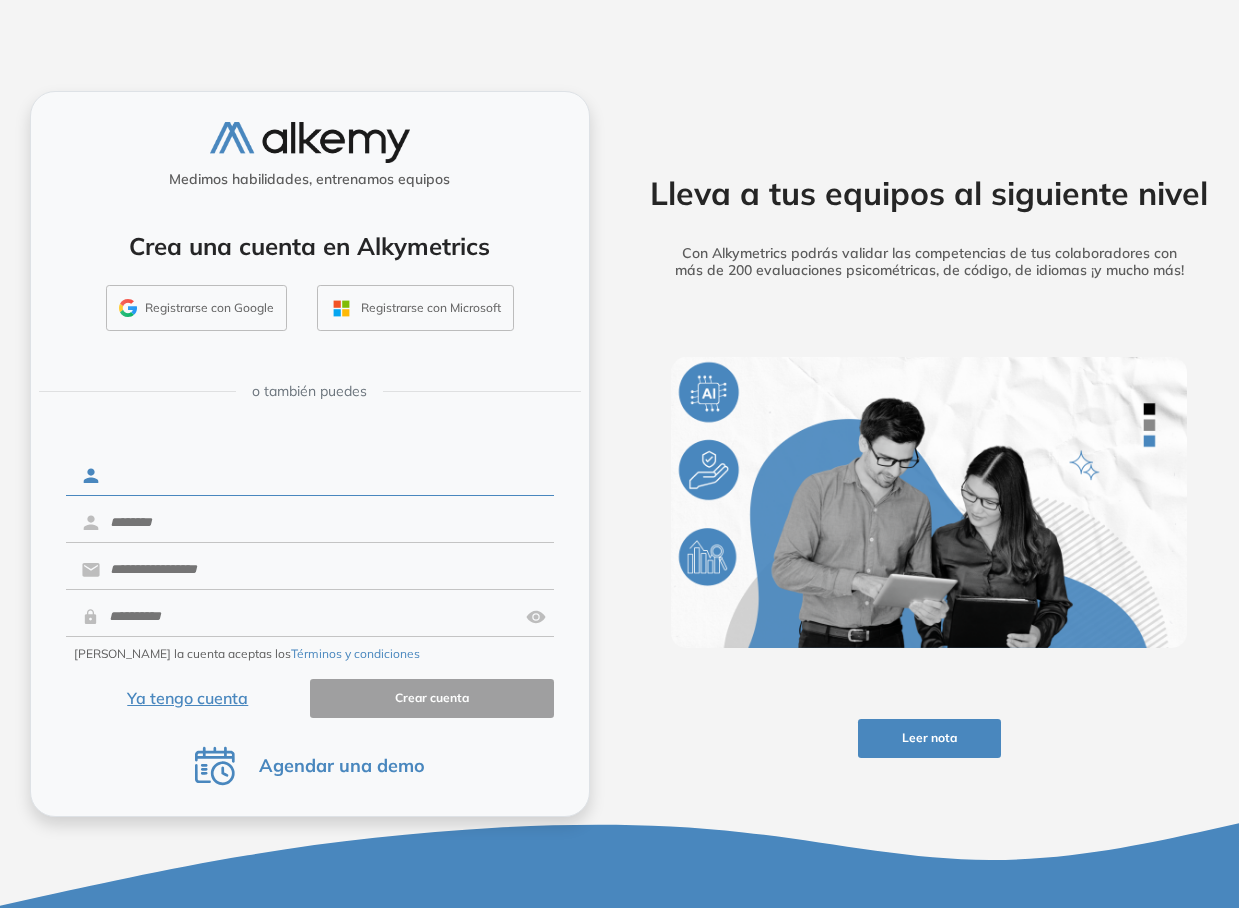 click at bounding box center (326, 476) 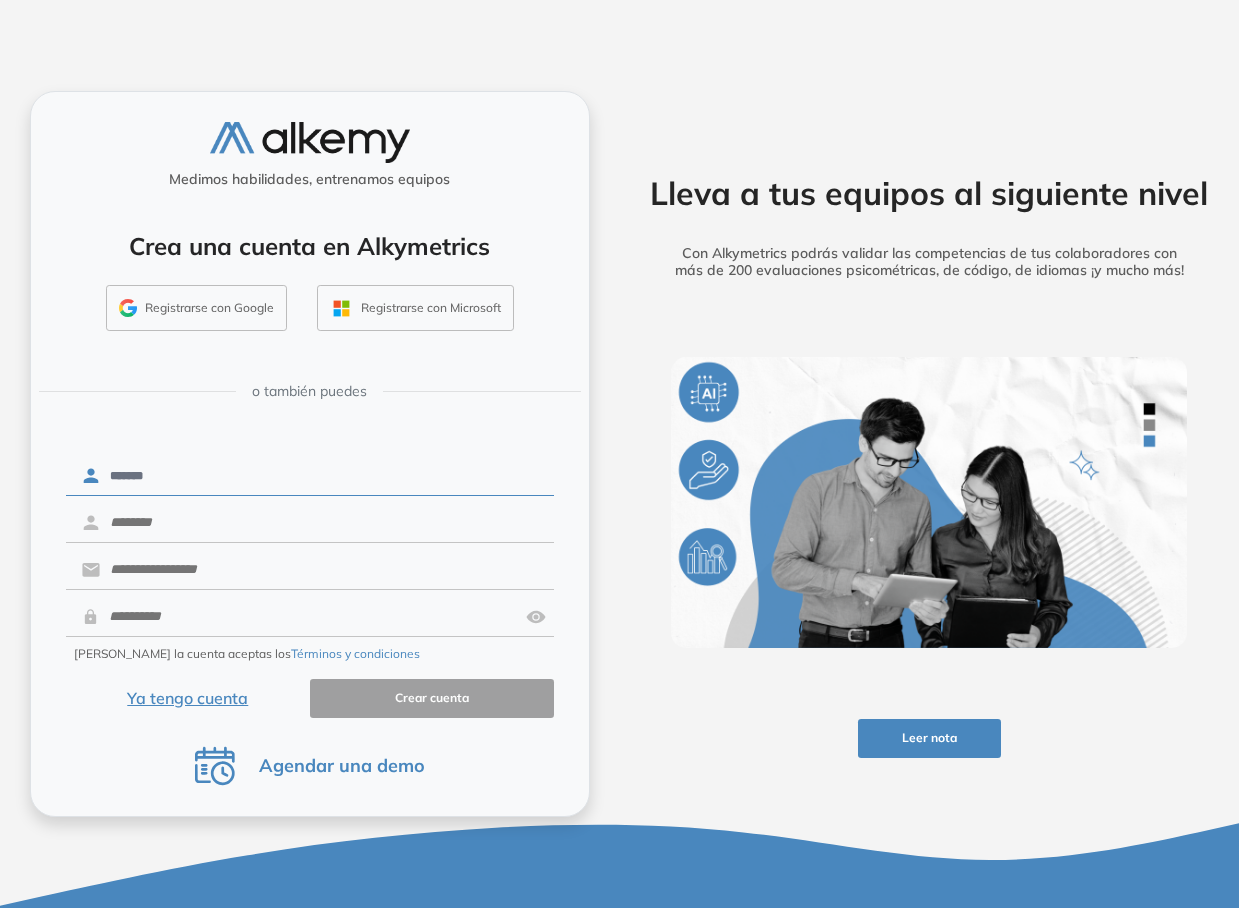 type on "*******" 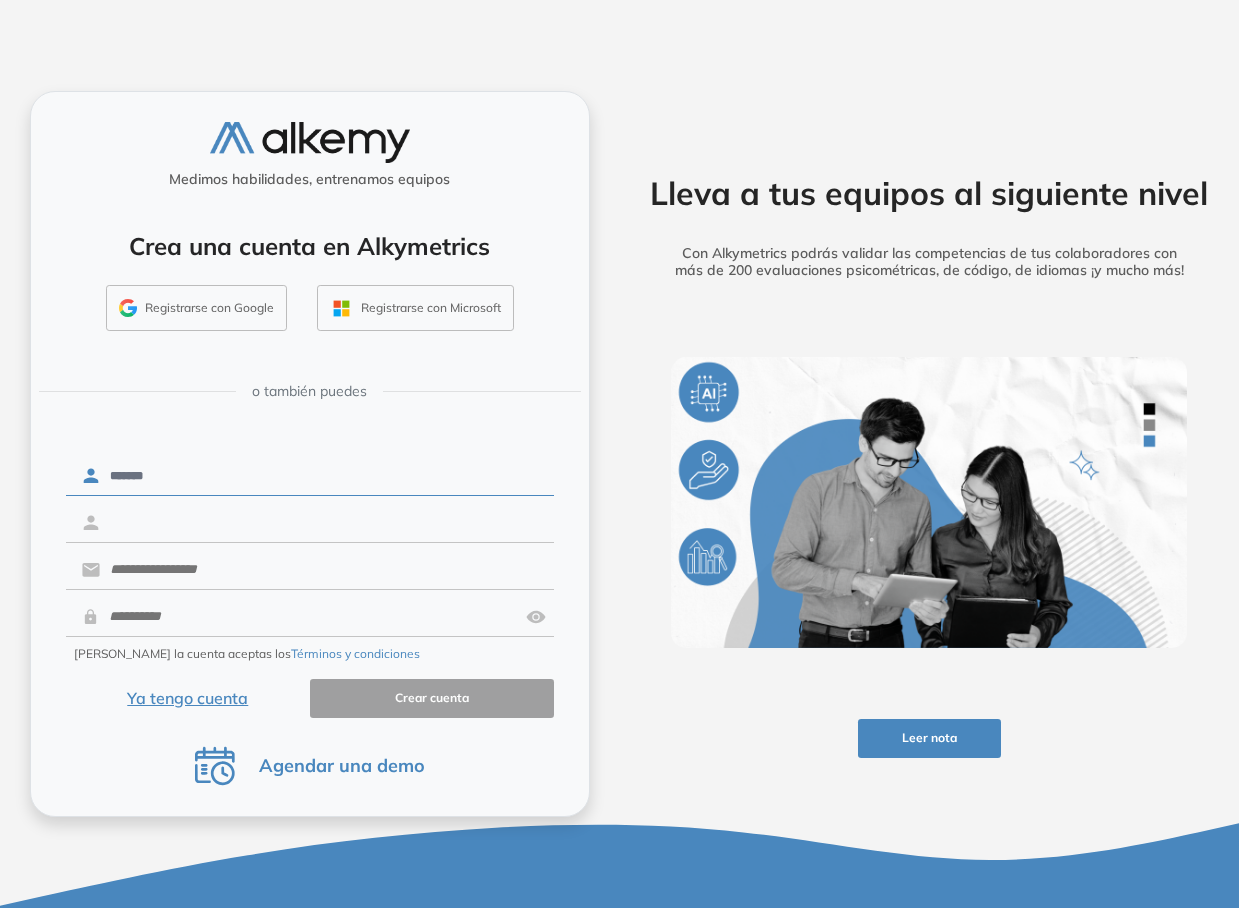 click at bounding box center [326, 523] 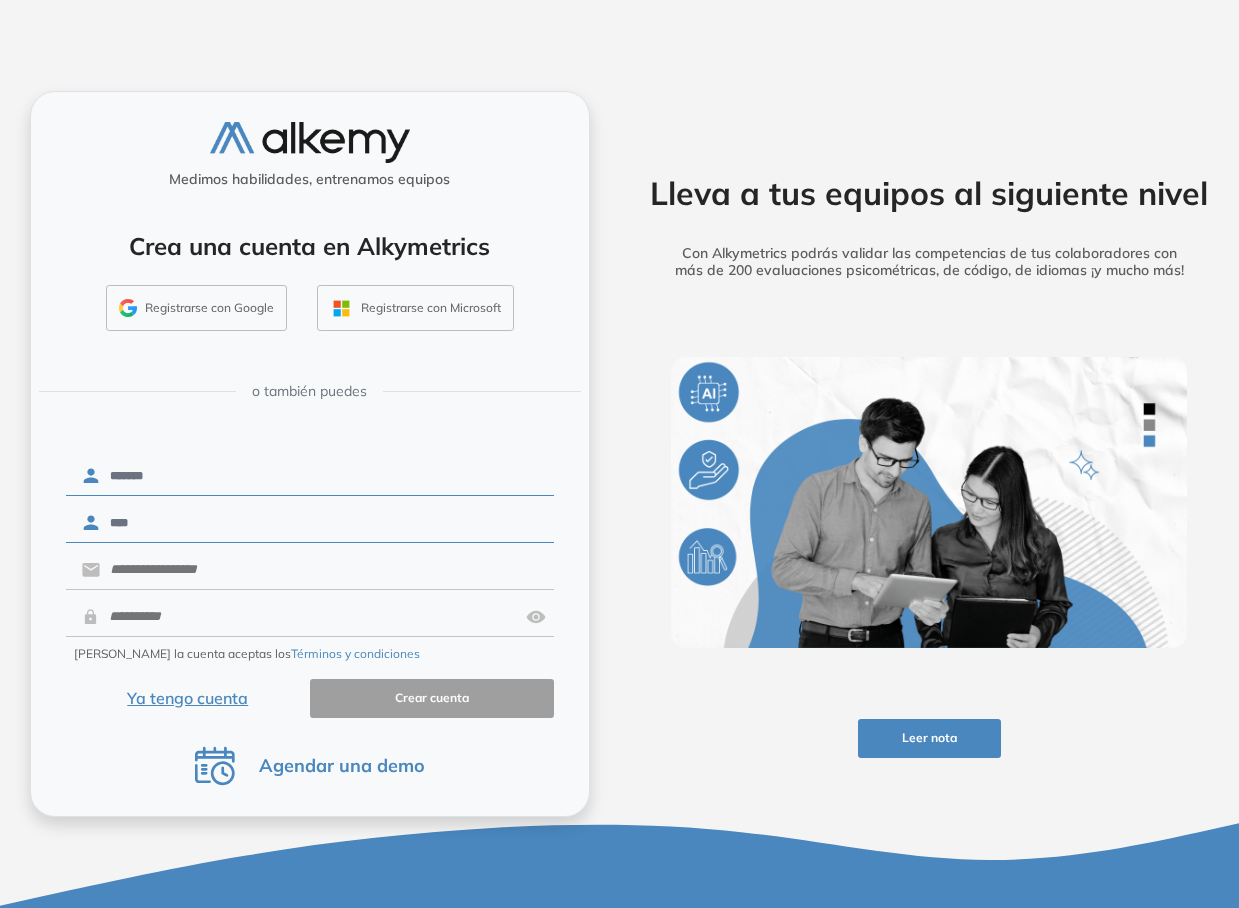 click on "****" at bounding box center [326, 523] 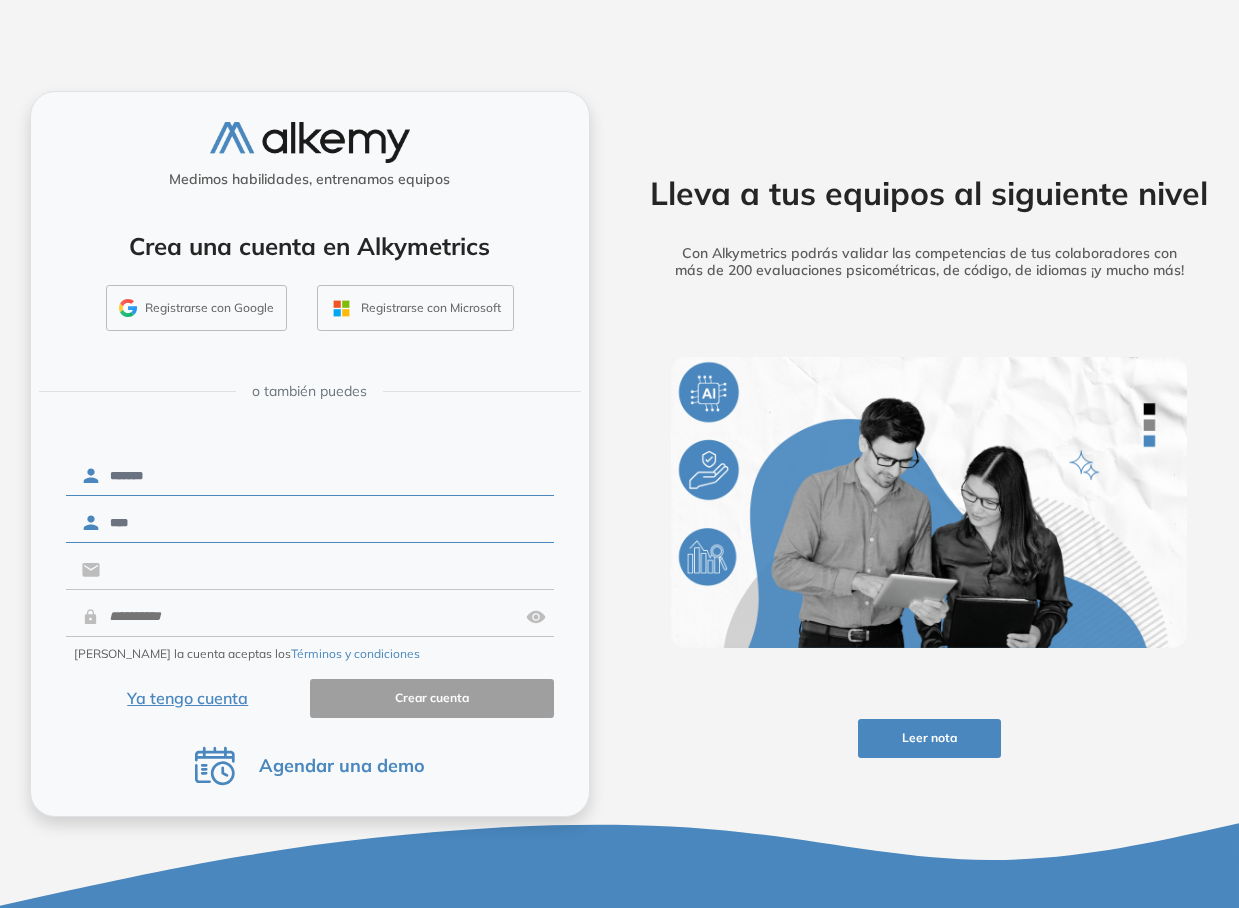 click at bounding box center [326, 570] 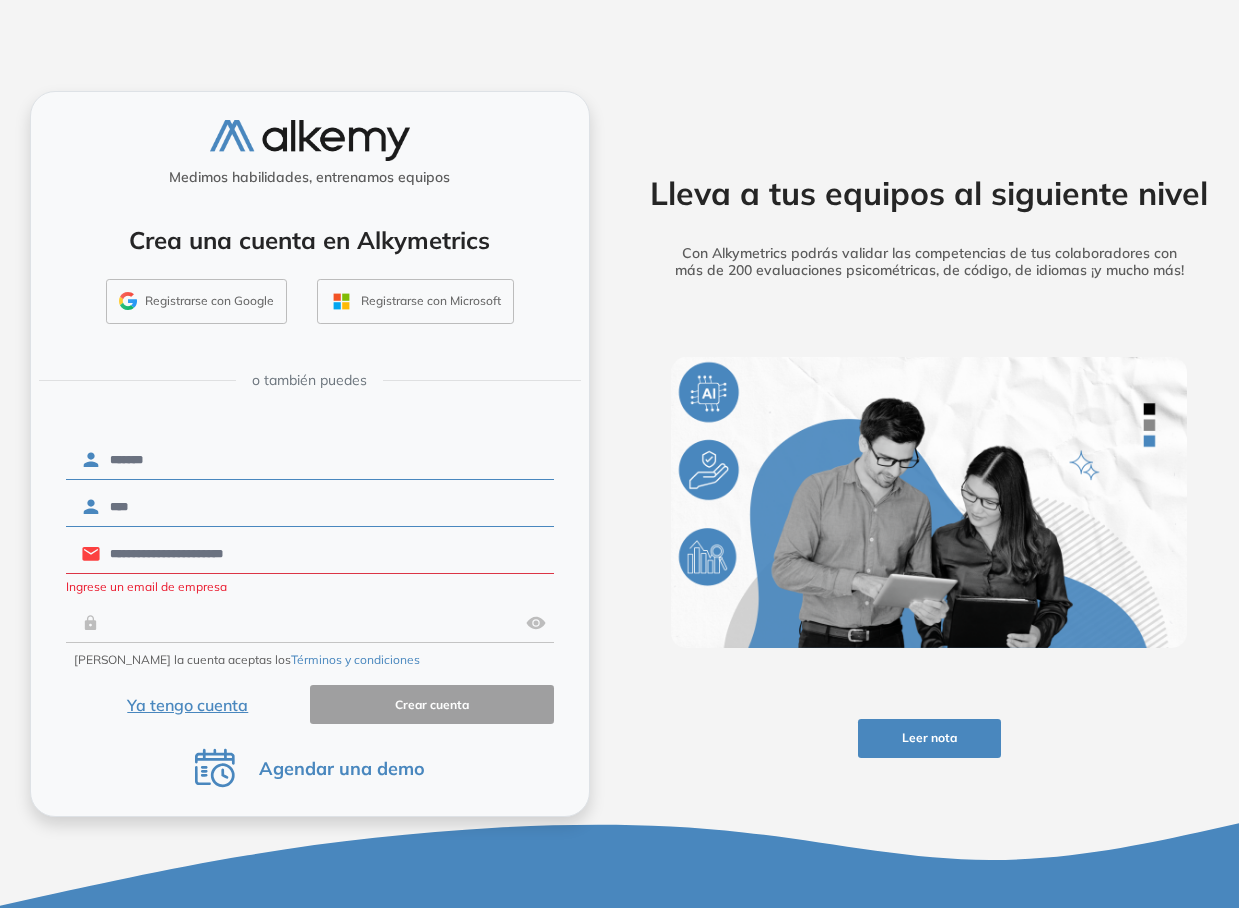 click at bounding box center [308, 623] 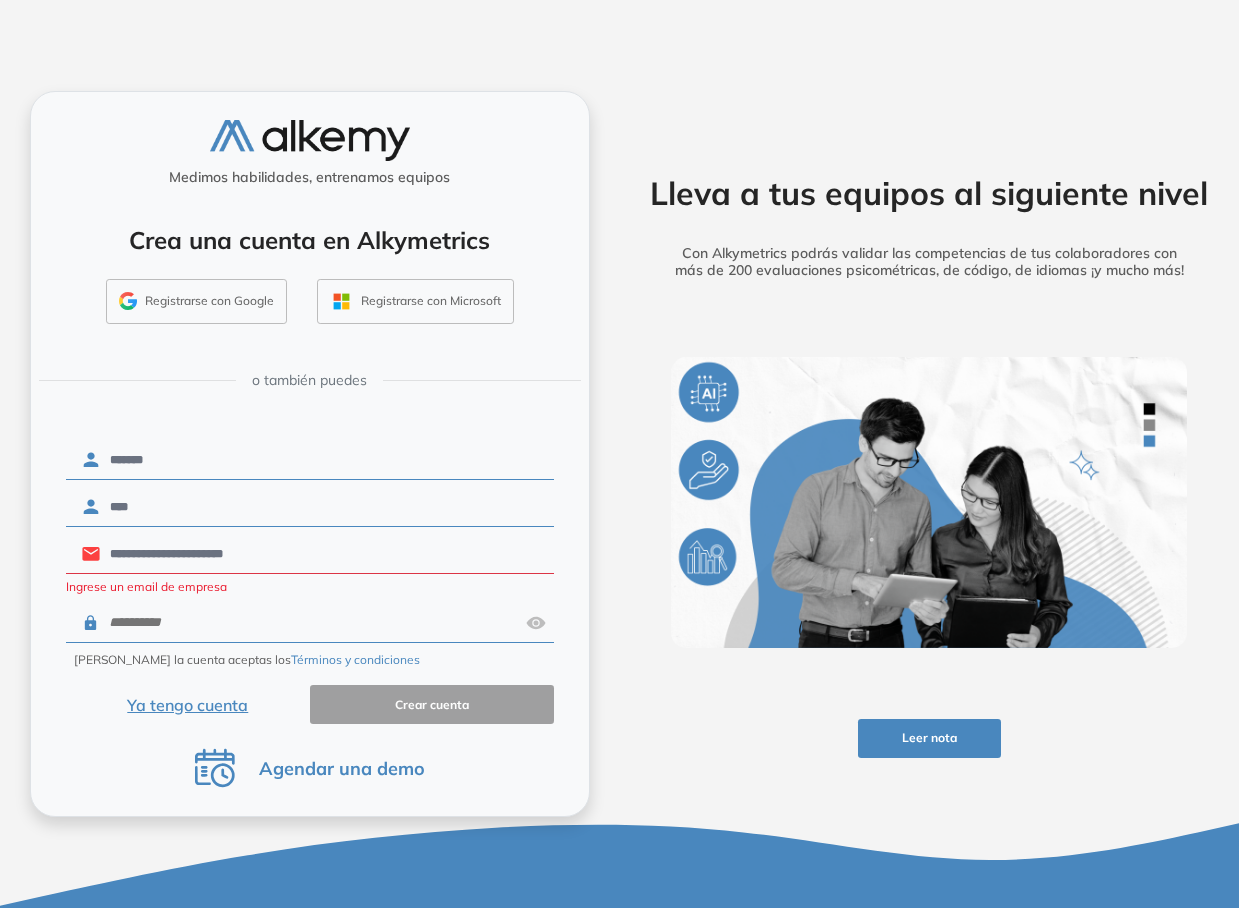 click on "**********" at bounding box center (326, 554) 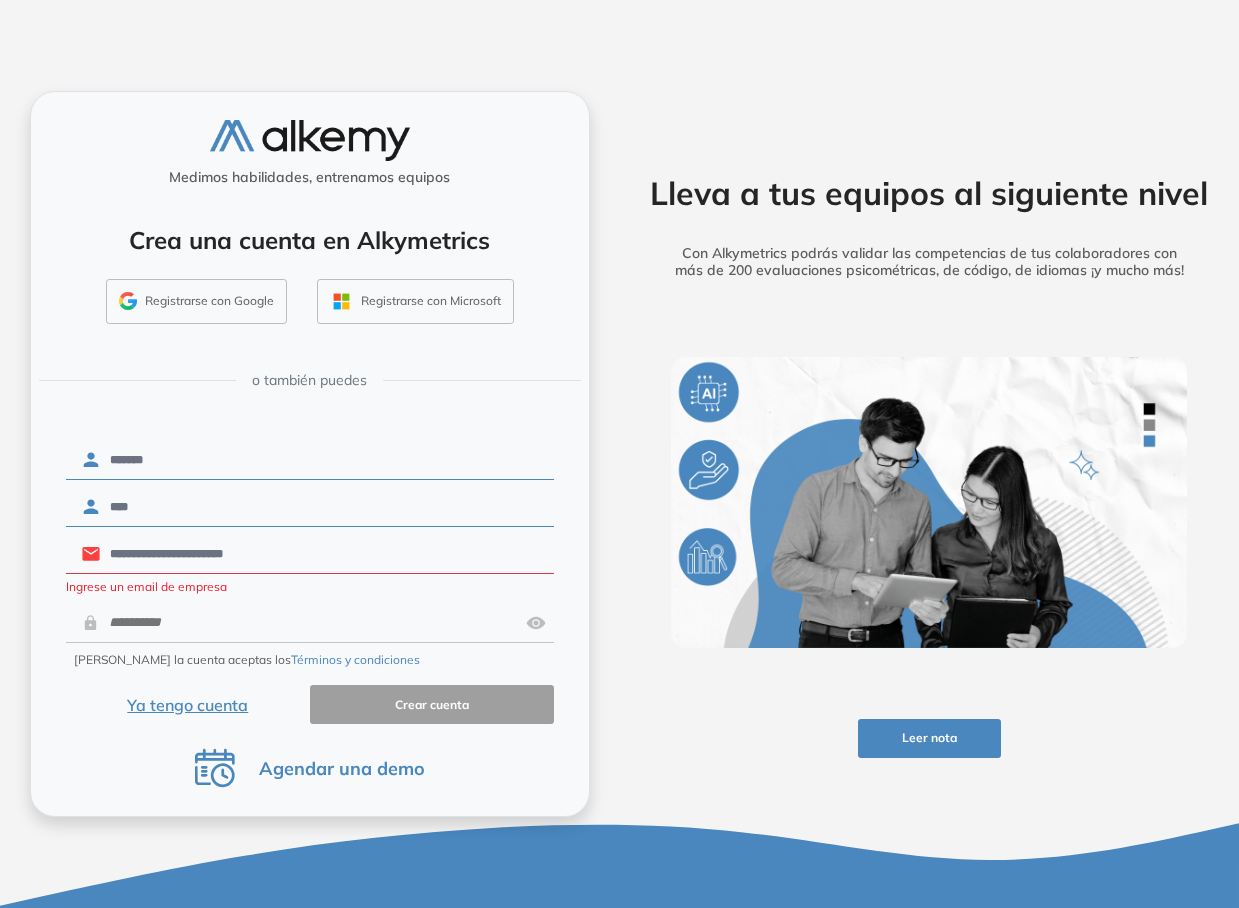 drag, startPoint x: 304, startPoint y: 553, endPoint x: 212, endPoint y: 581, distance: 96.16652 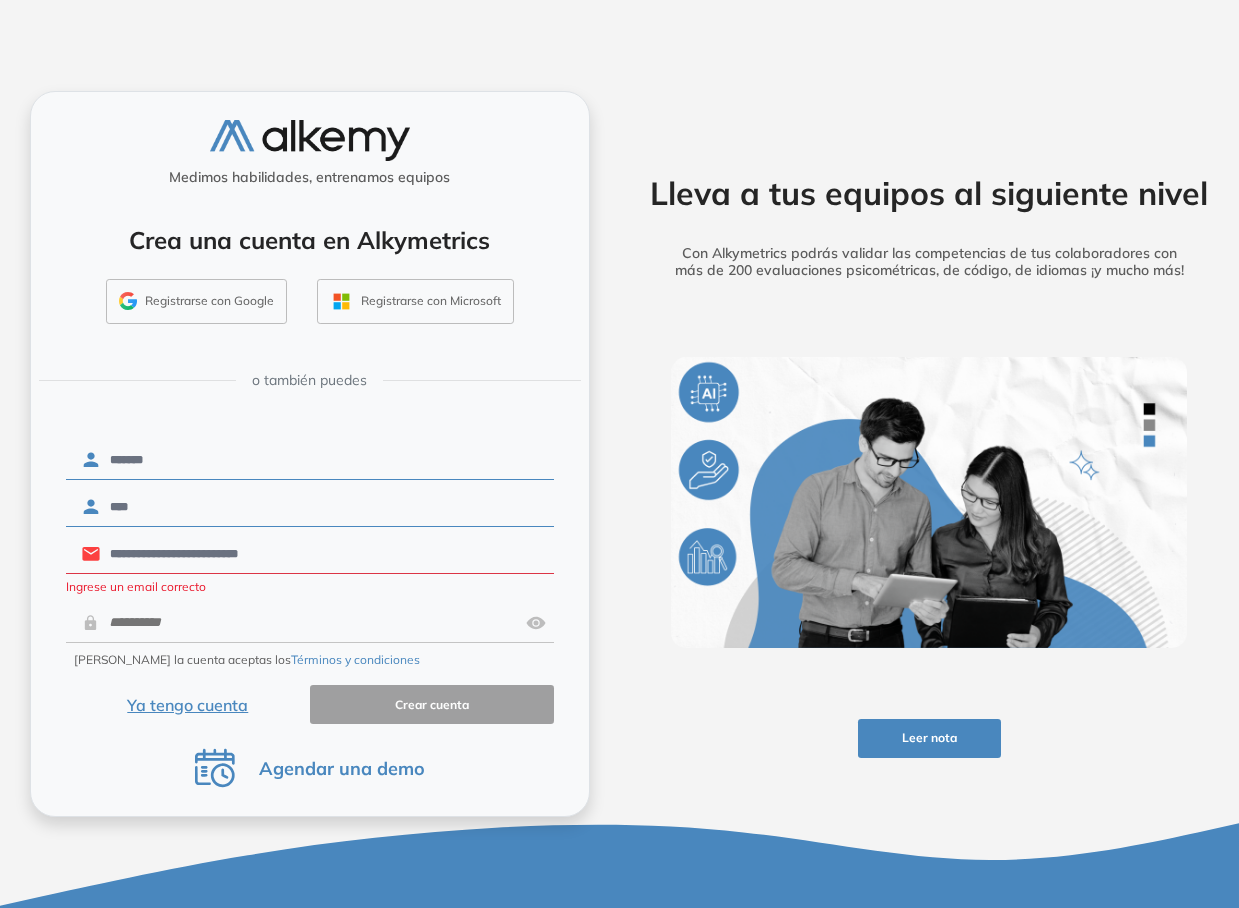 type on "**********" 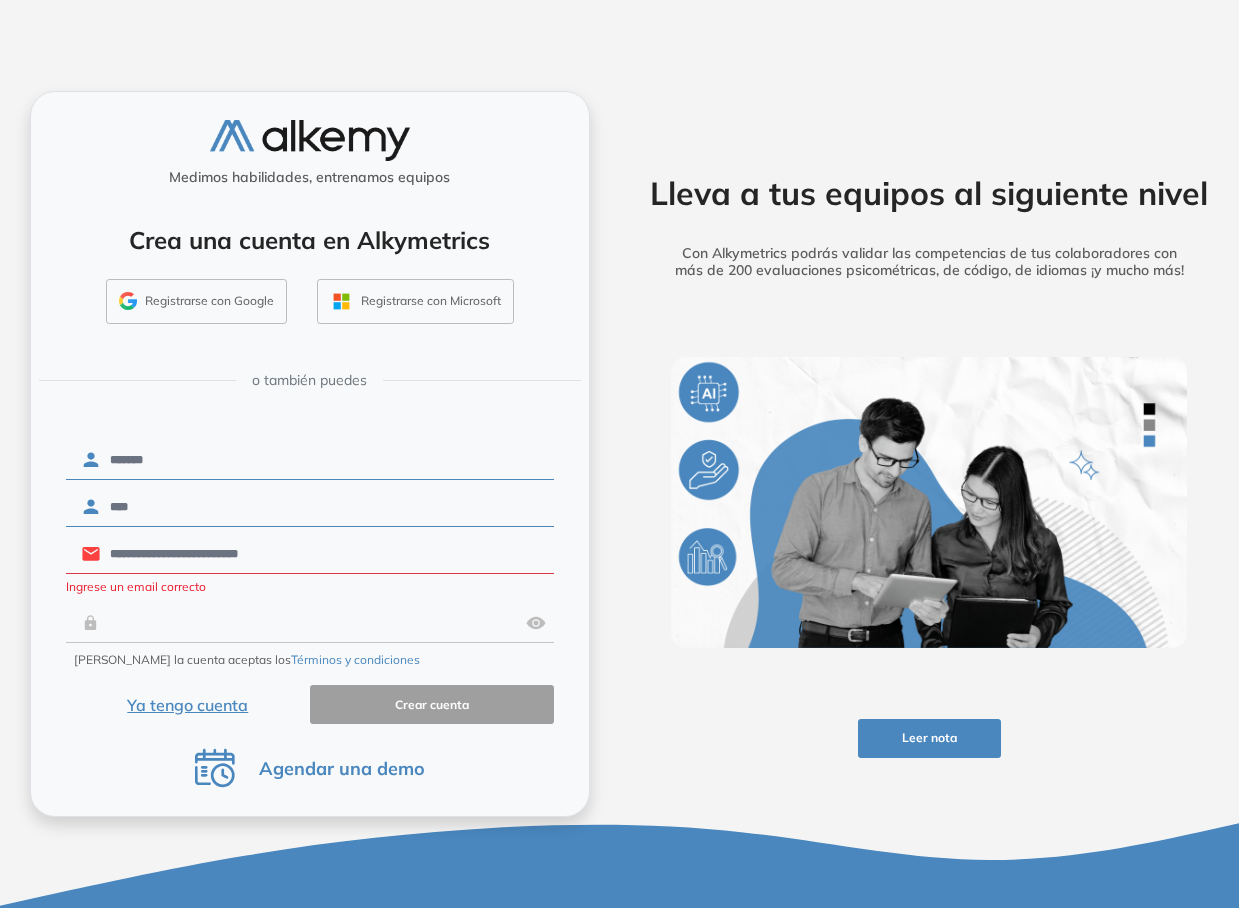 click at bounding box center (308, 623) 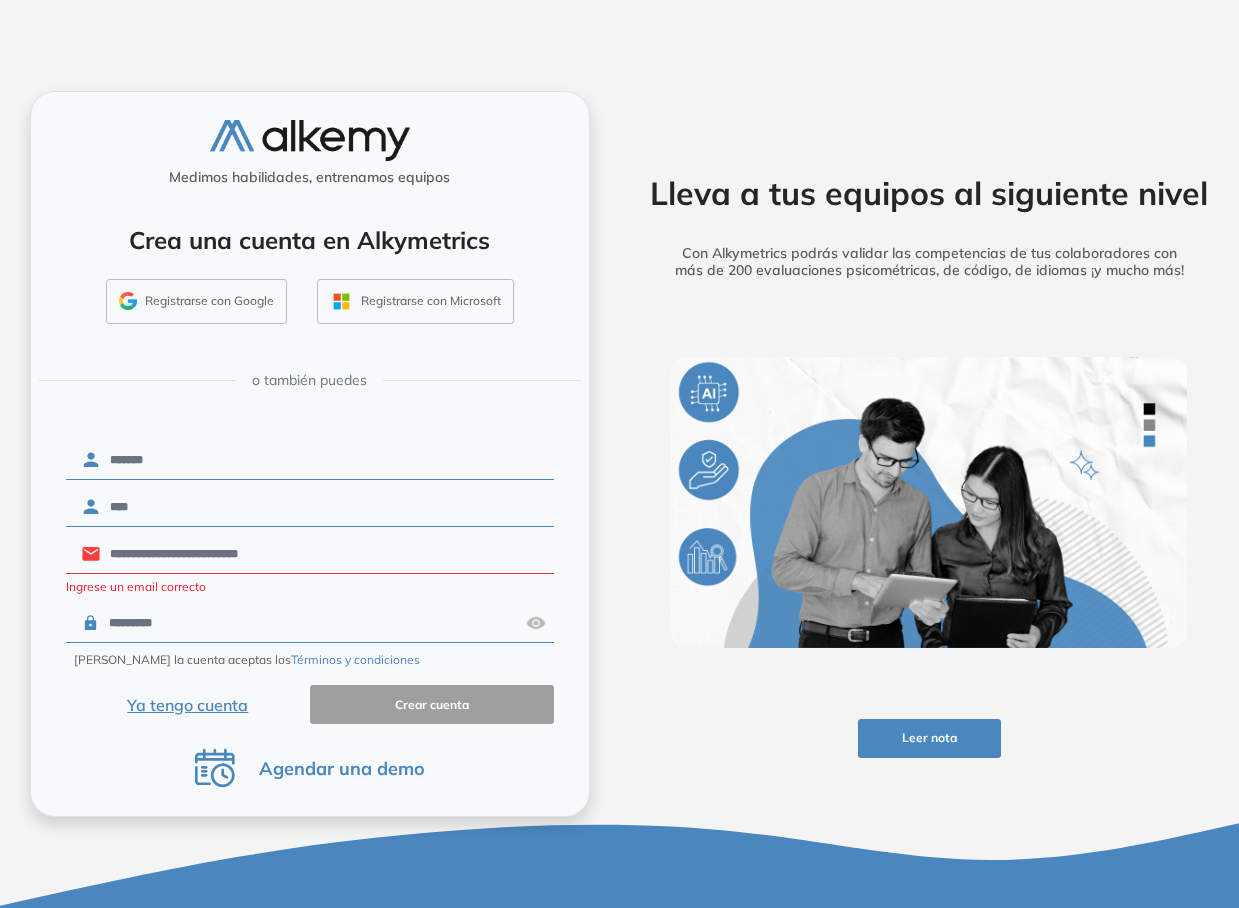 type on "*********" 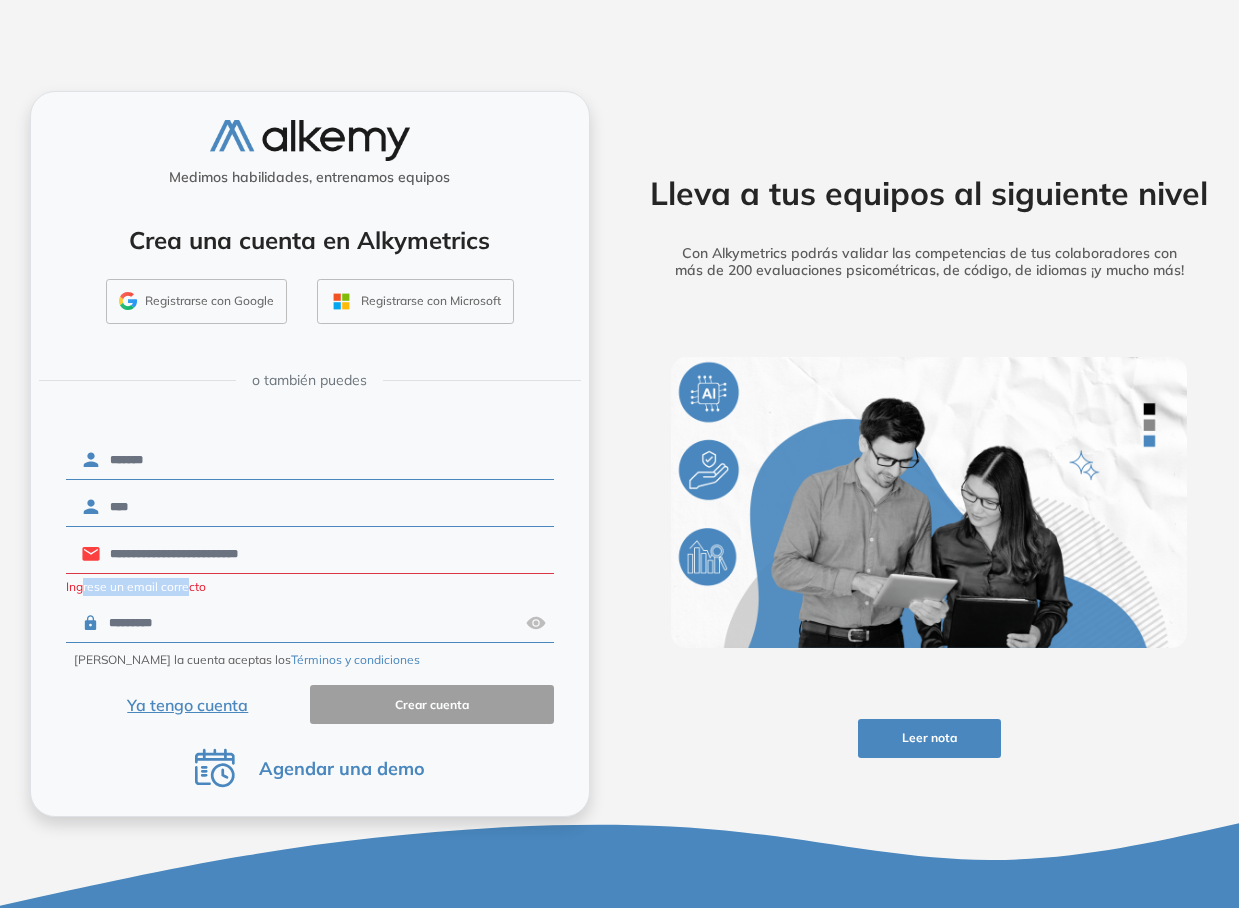 drag, startPoint x: 188, startPoint y: 586, endPoint x: 82, endPoint y: 586, distance: 106 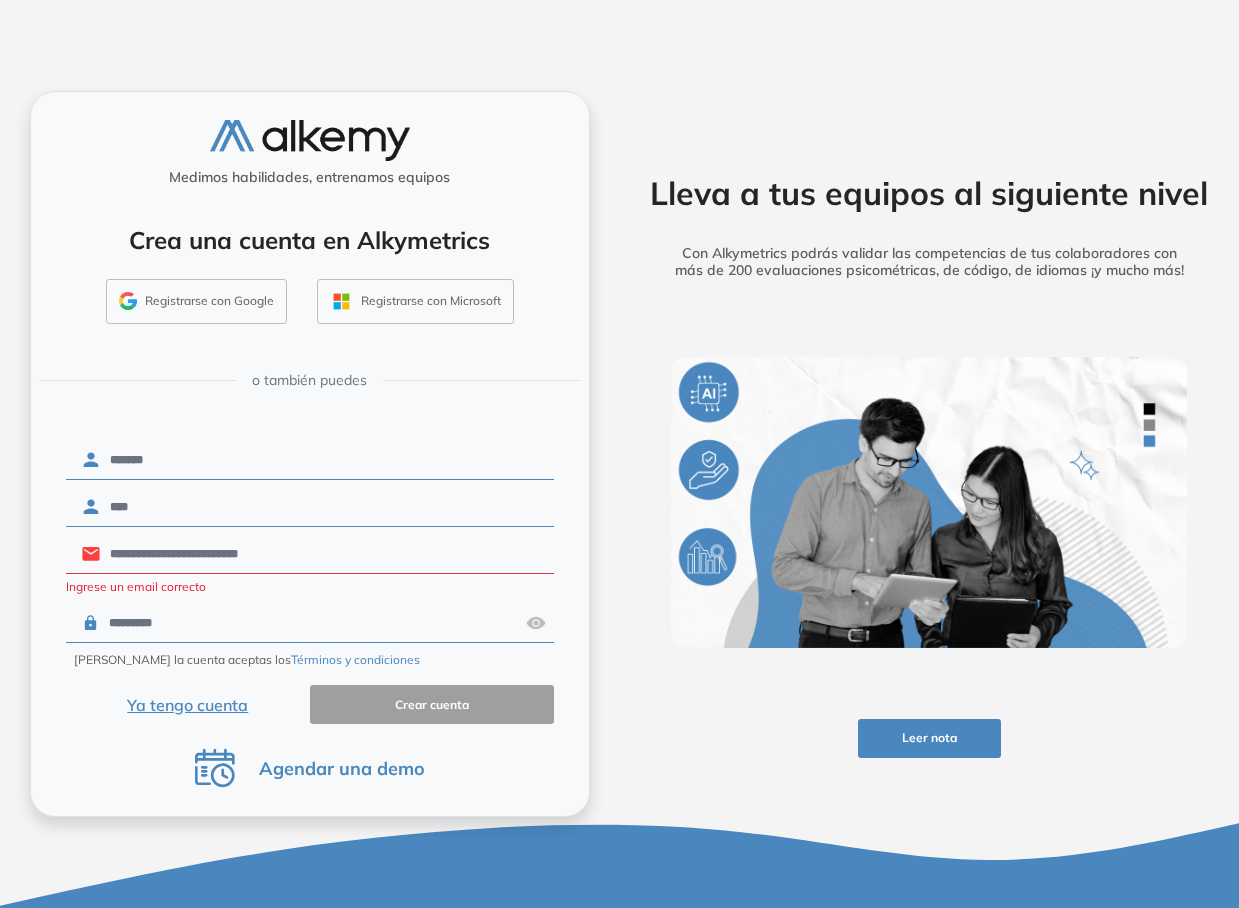 click on "**********" at bounding box center [326, 554] 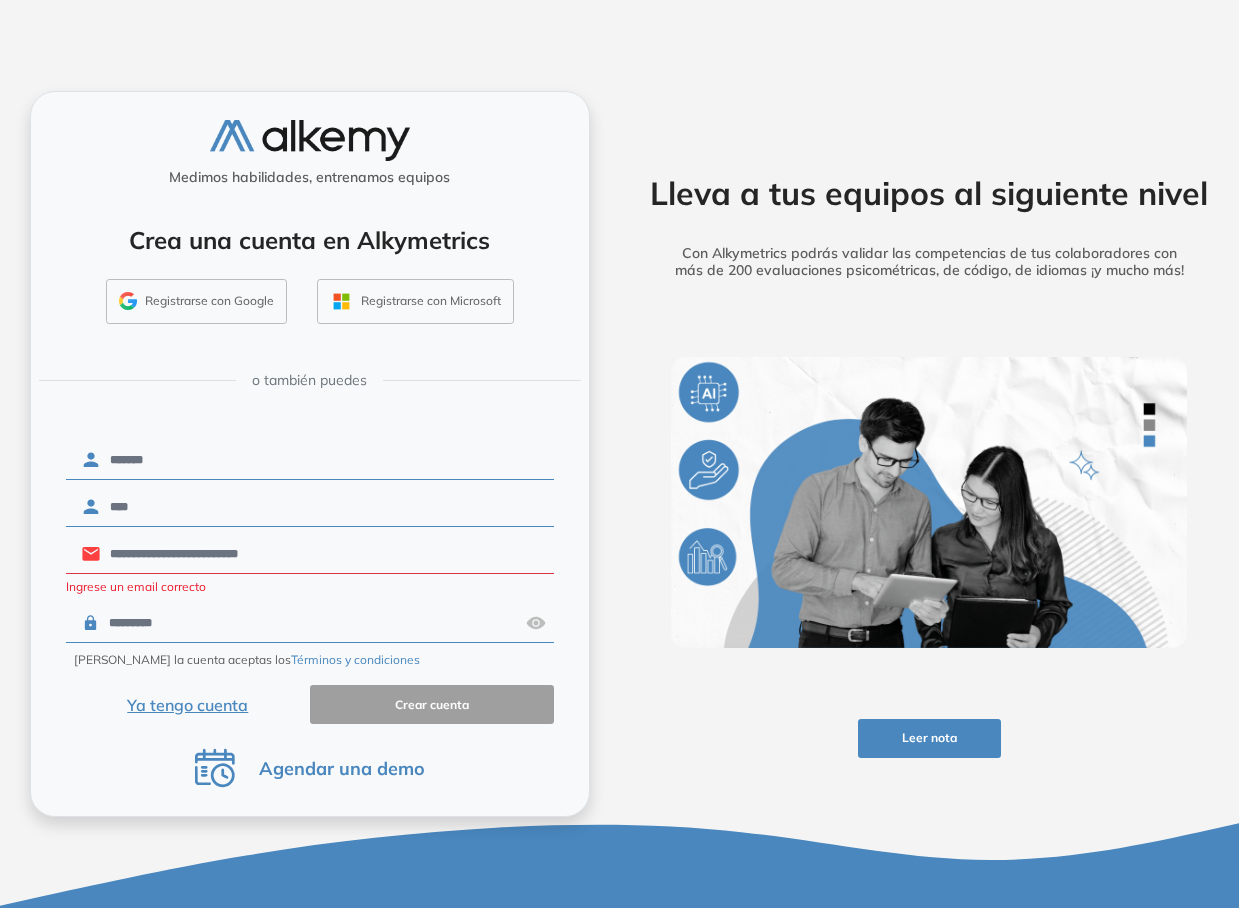 click on "**********" at bounding box center (326, 554) 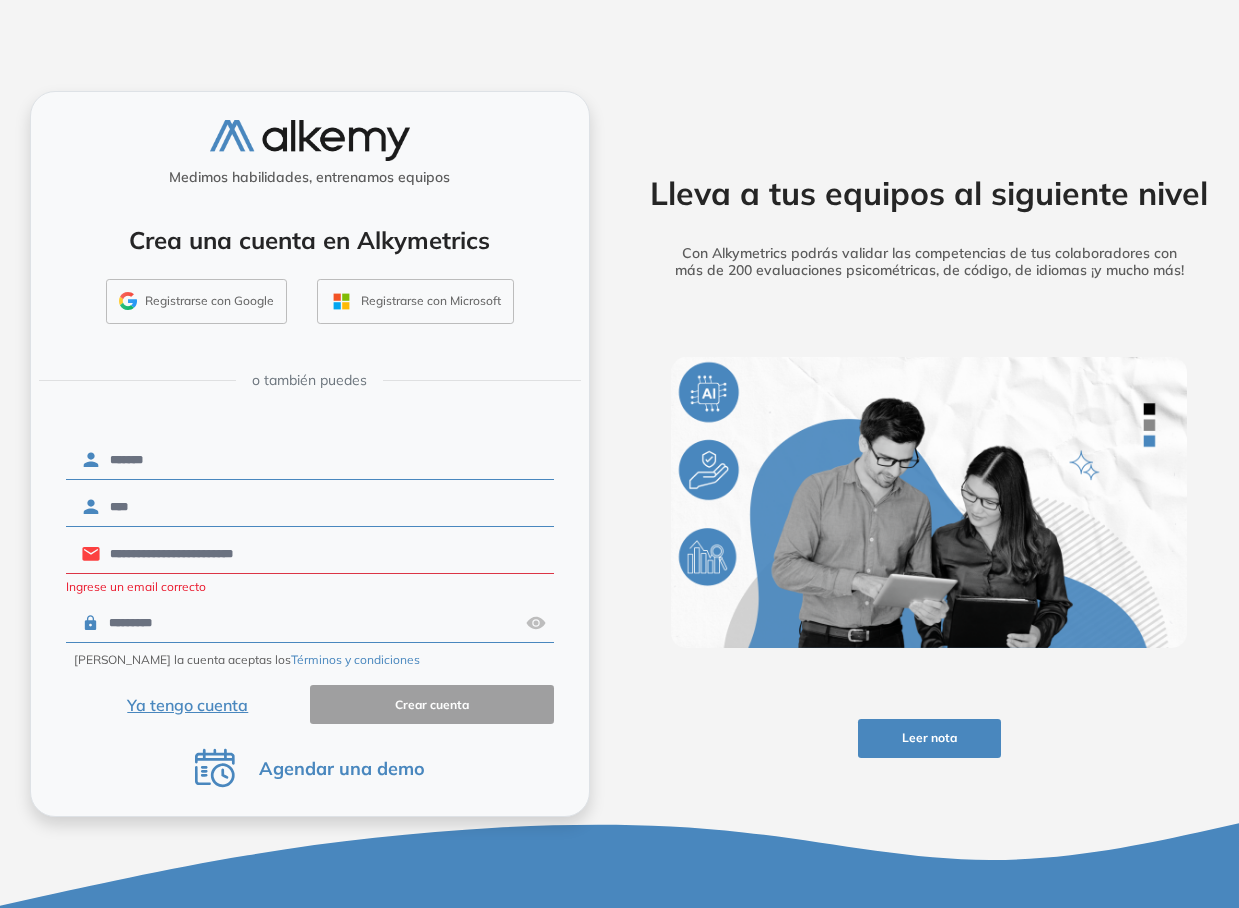 drag, startPoint x: 232, startPoint y: 553, endPoint x: -14, endPoint y: 549, distance: 246.03252 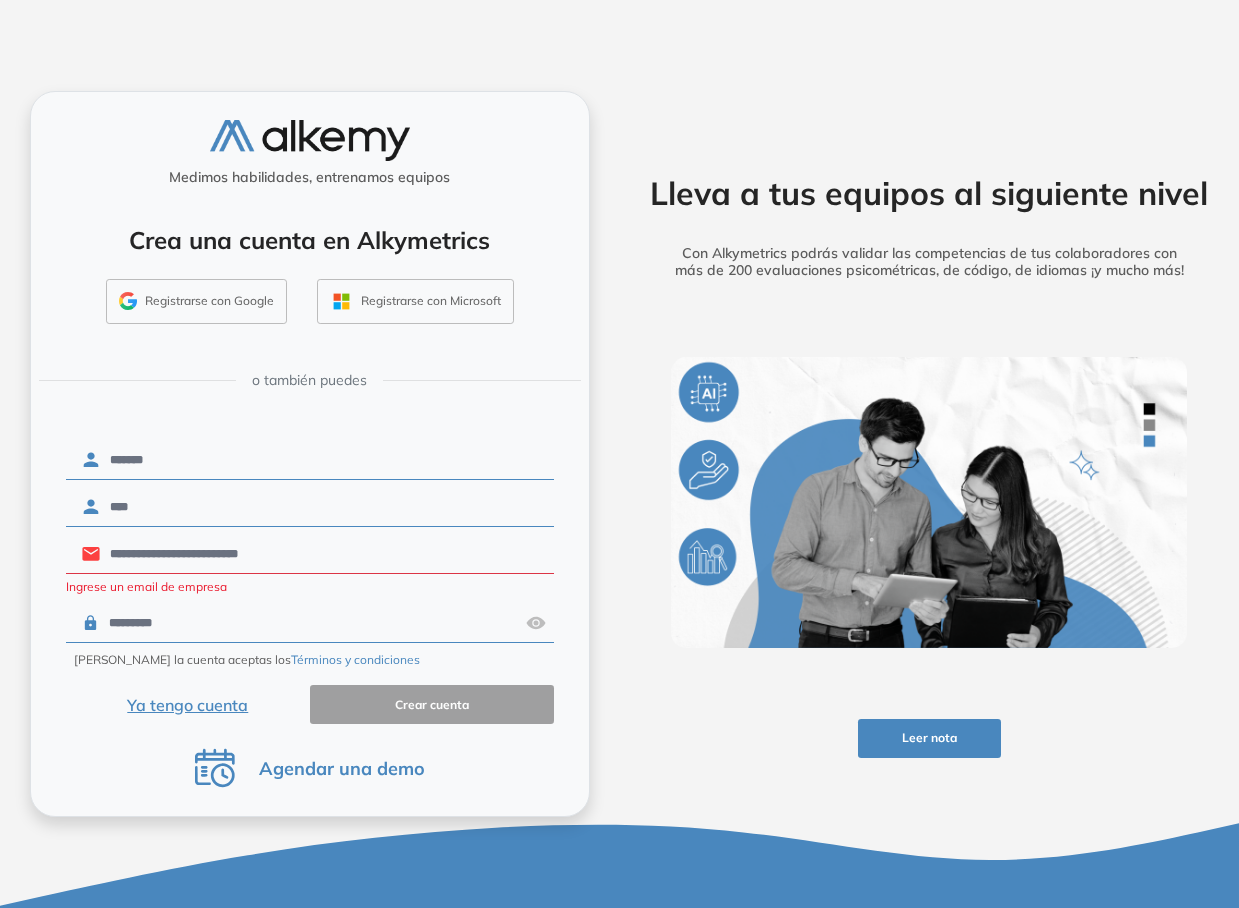 click on "**********" at bounding box center [326, 554] 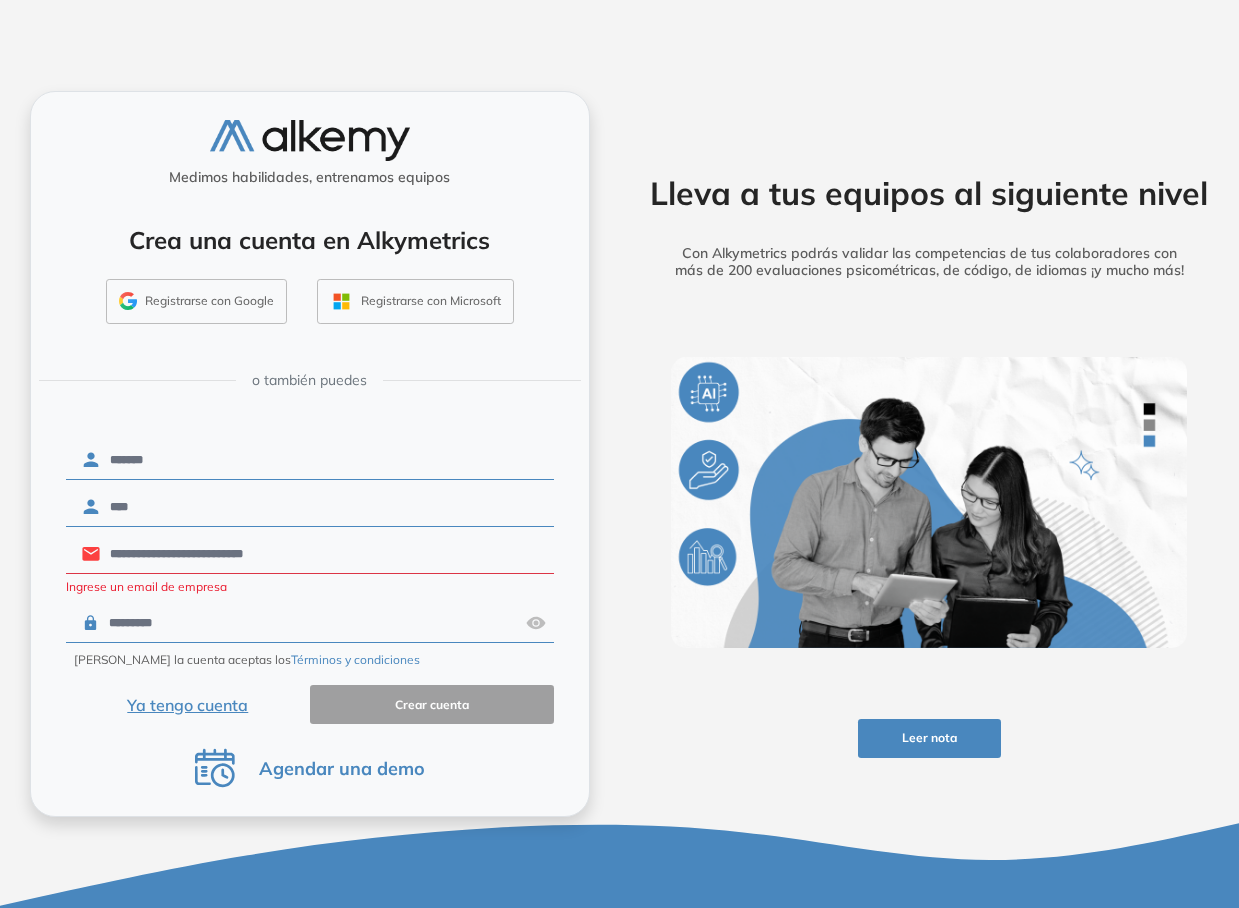 click on "**********" at bounding box center [326, 554] 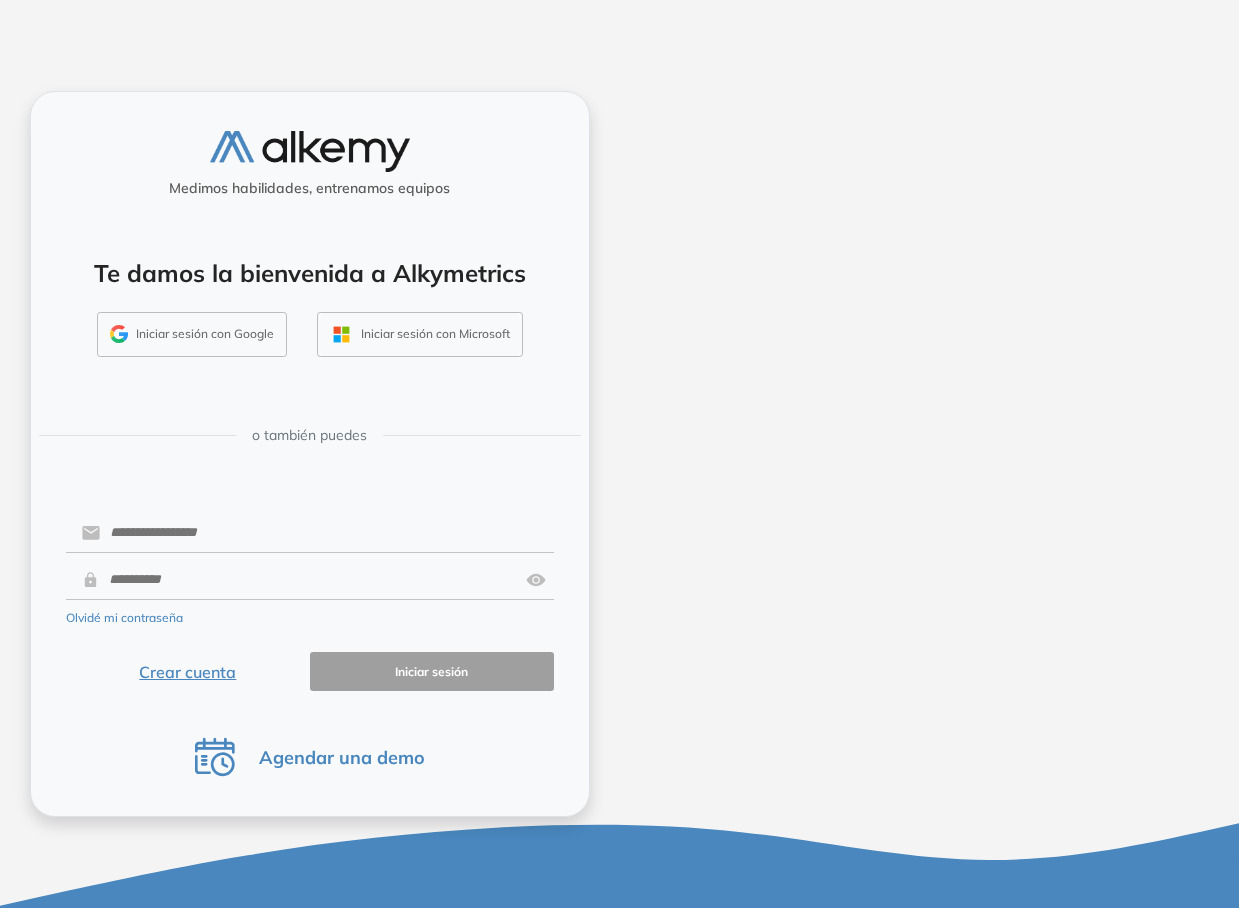 scroll, scrollTop: 0, scrollLeft: 0, axis: both 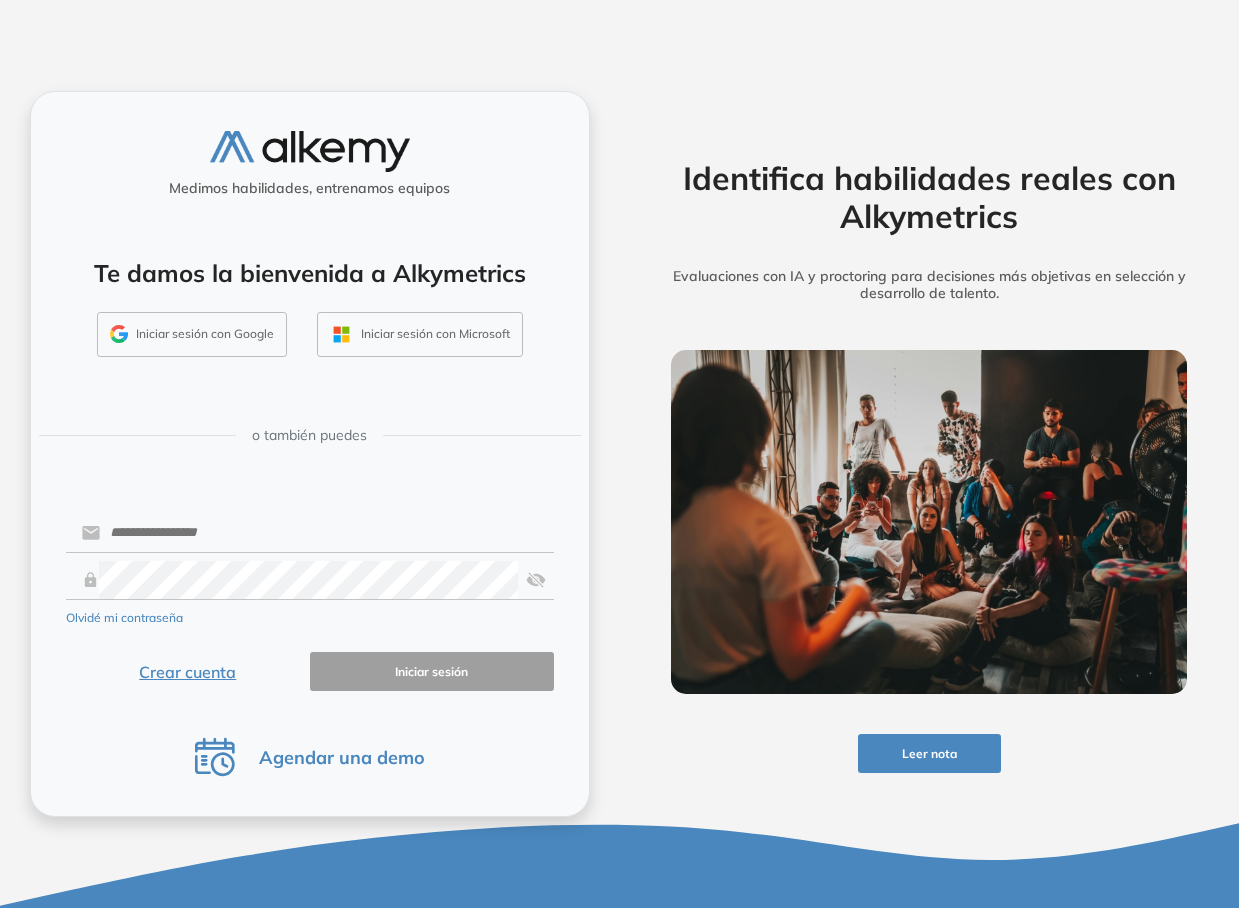 click on "Crear cuenta" at bounding box center (188, 671) 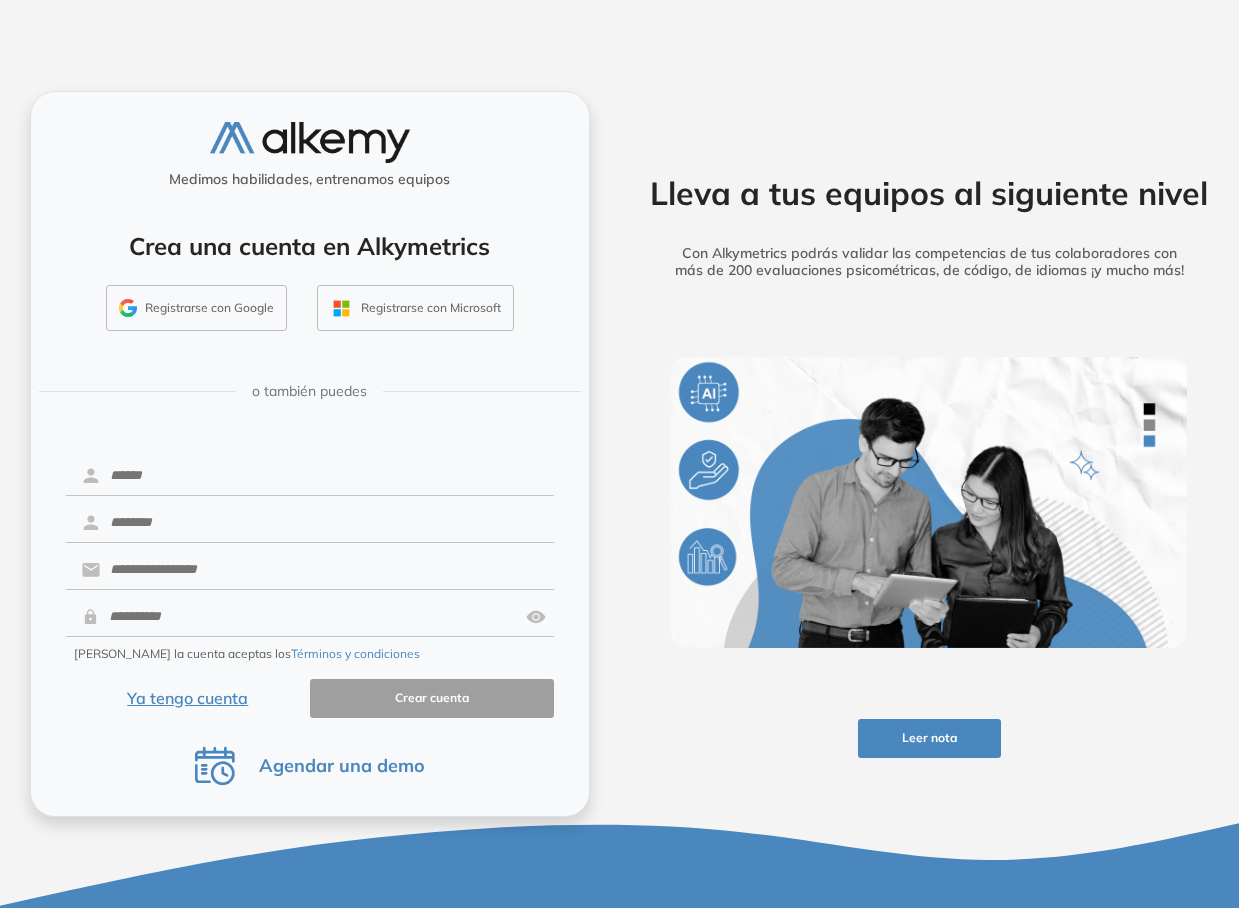 click on "Registrarse con Google" at bounding box center [196, 308] 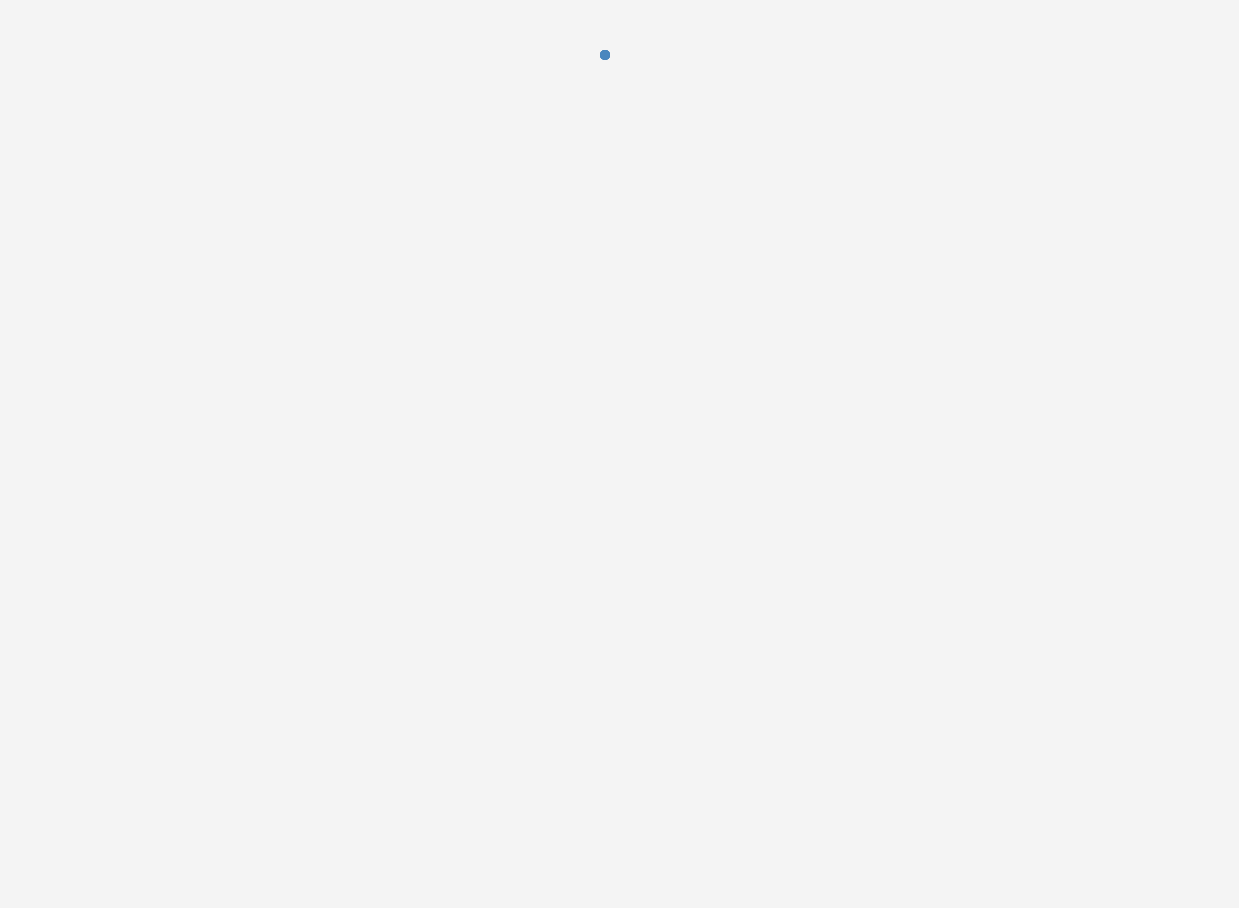scroll, scrollTop: 0, scrollLeft: 0, axis: both 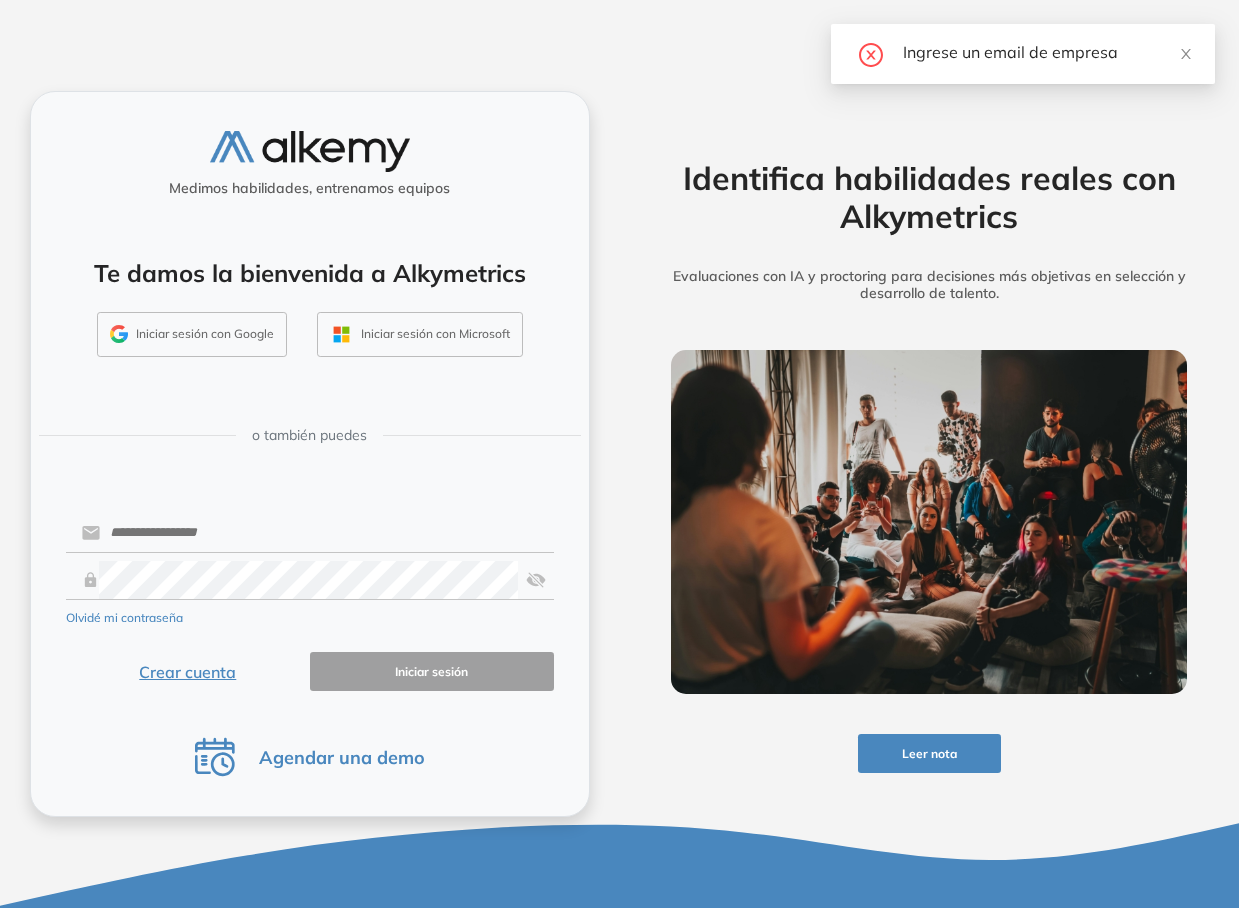 click on "Iniciar sesión con Google" at bounding box center [192, 335] 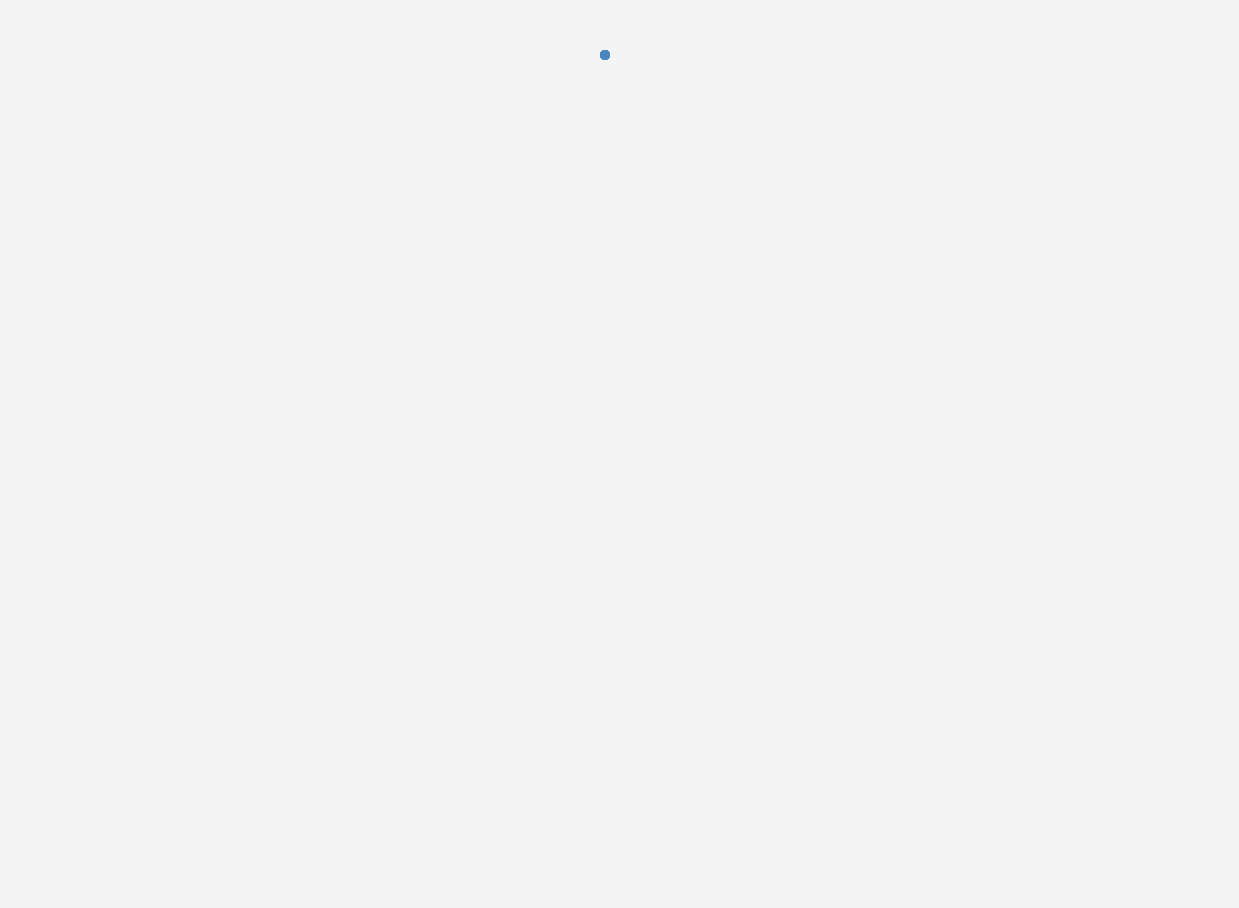 scroll, scrollTop: 0, scrollLeft: 0, axis: both 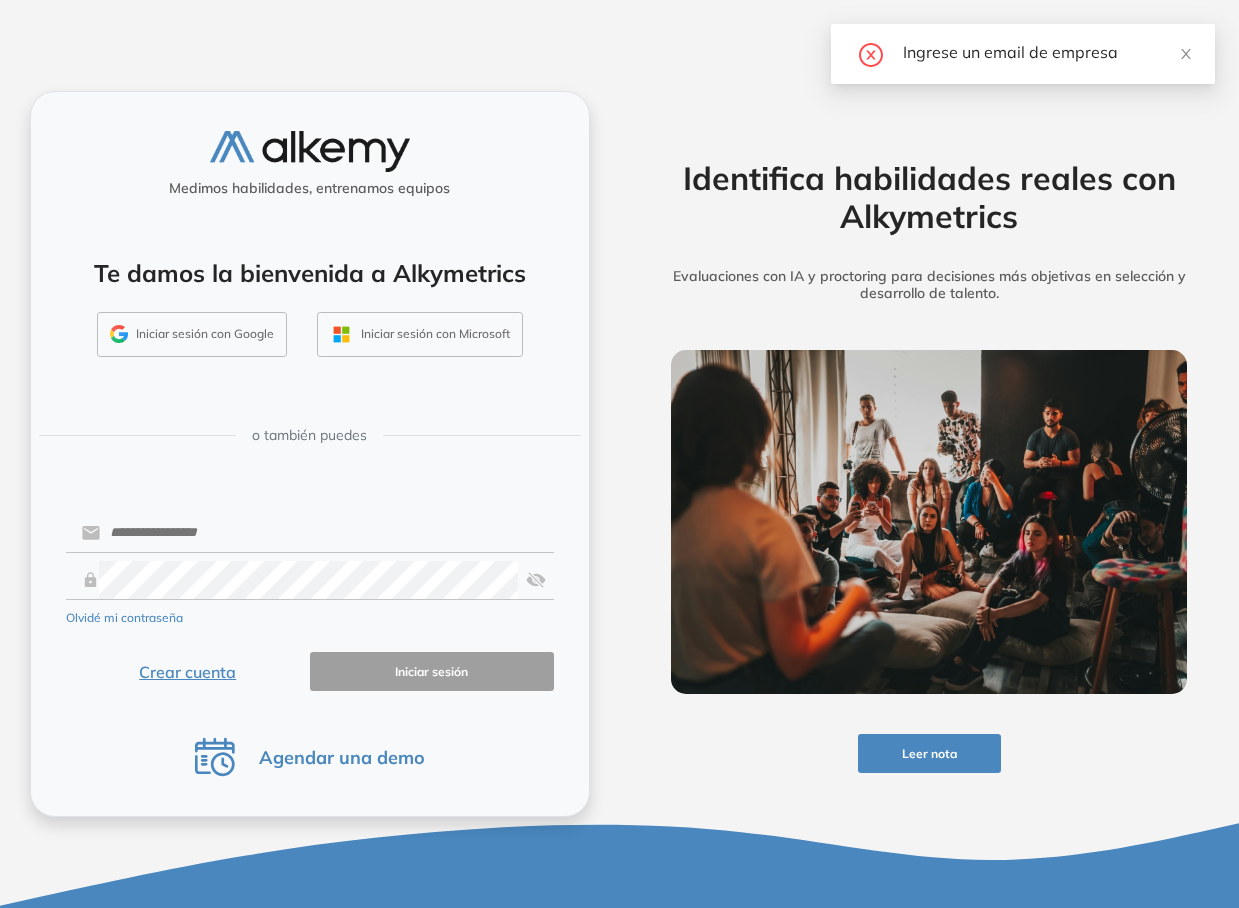 click on "Ingrese un email de empresa" at bounding box center [1023, 54] 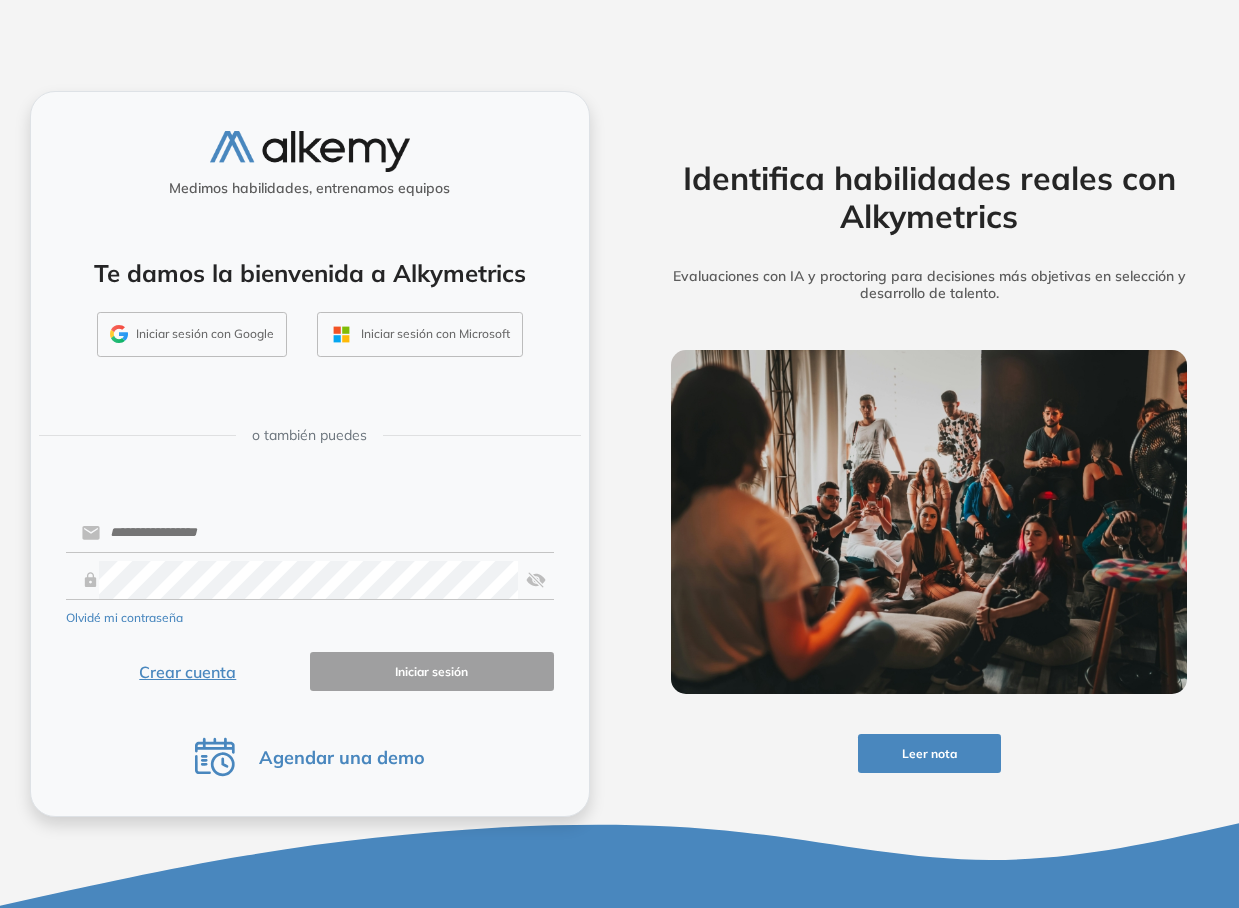 click on "Crear cuenta" at bounding box center [188, 671] 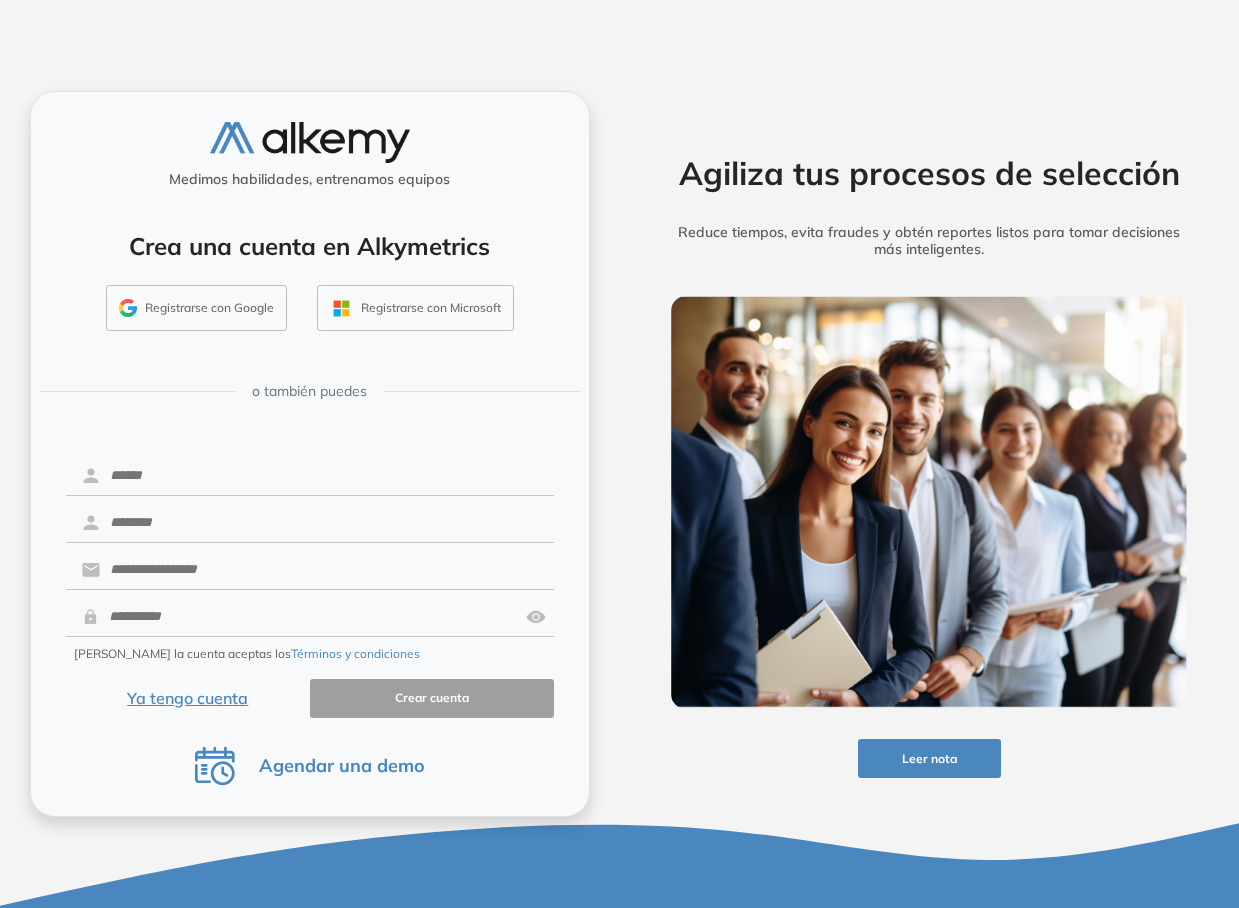 click on "Registrarse con Google" at bounding box center (196, 308) 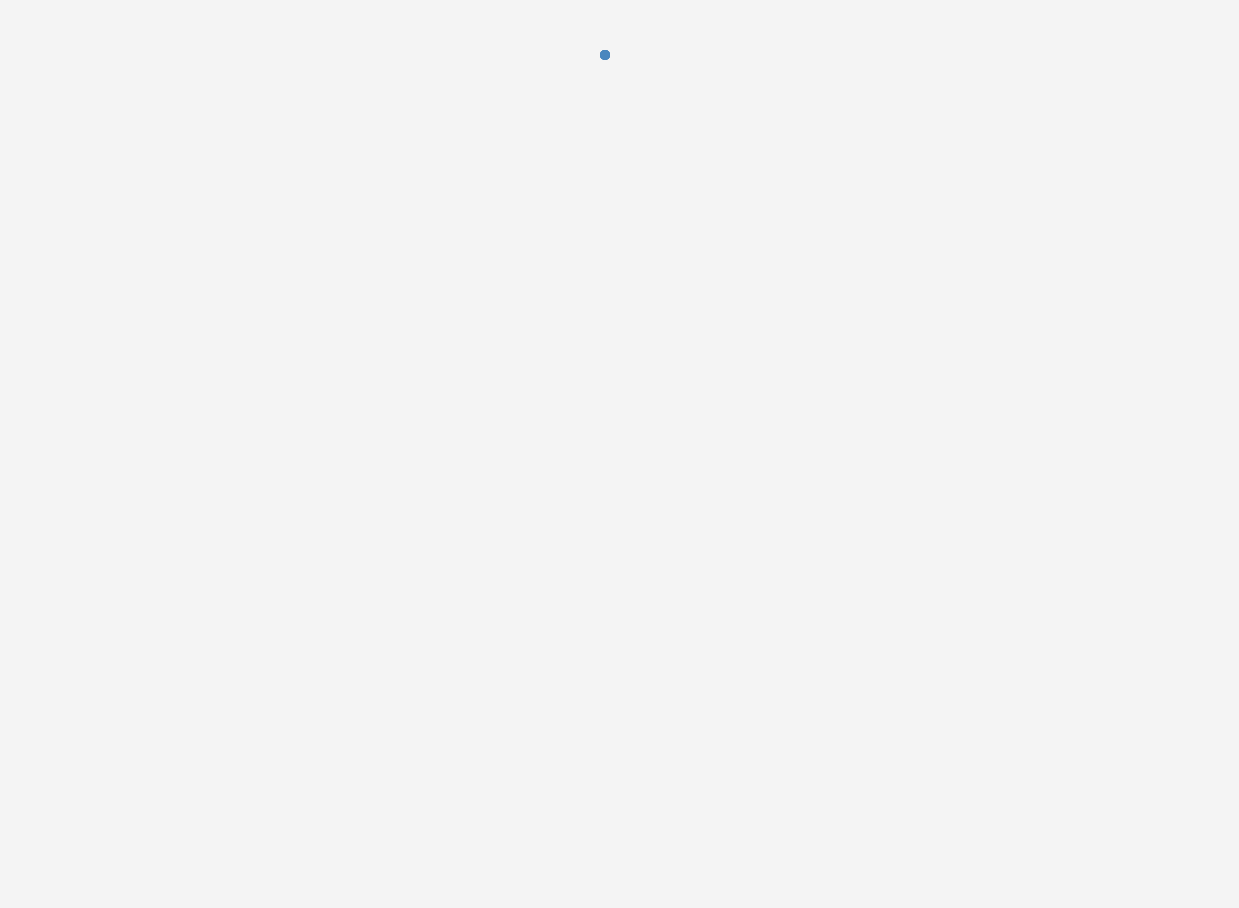 scroll, scrollTop: 0, scrollLeft: 0, axis: both 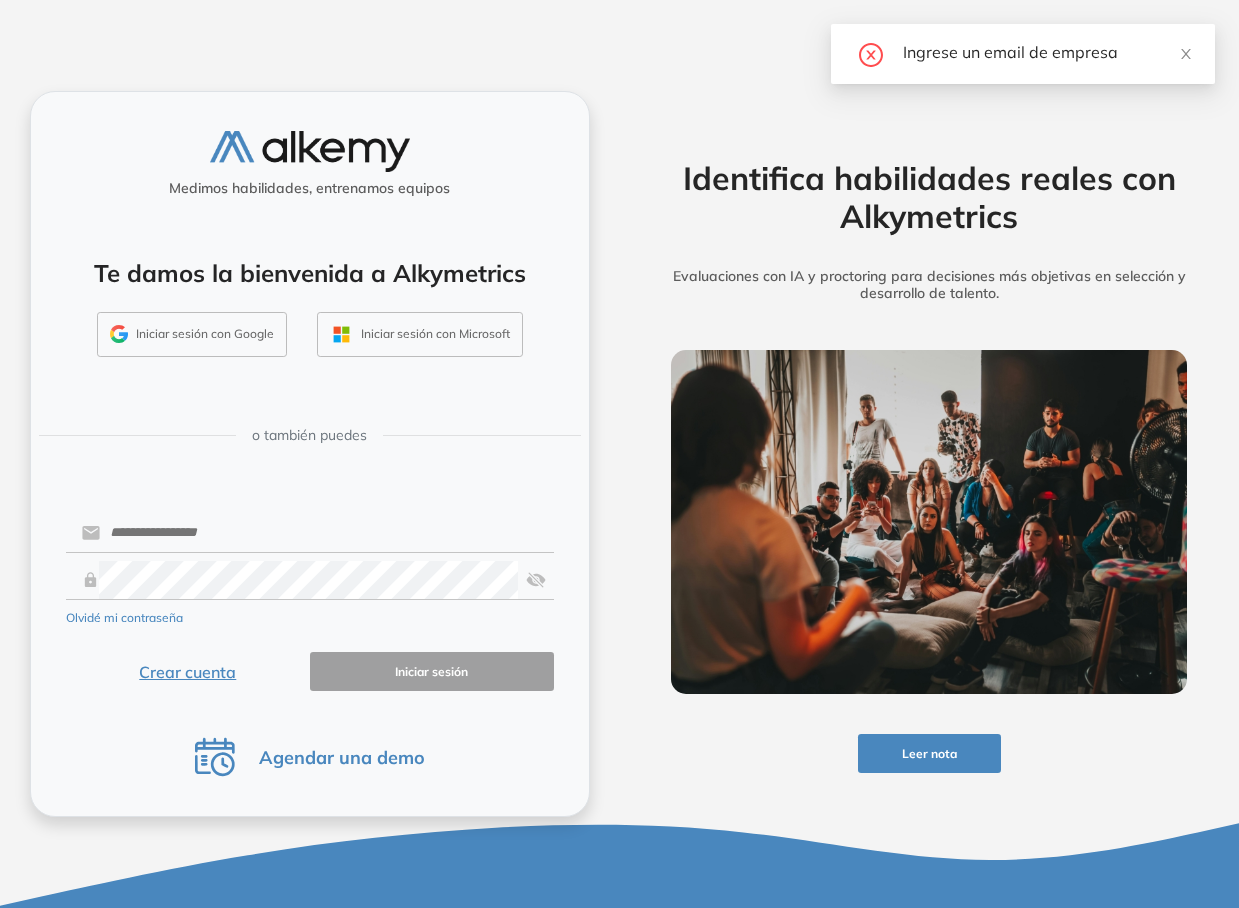 click on "Crear cuenta" at bounding box center [188, 671] 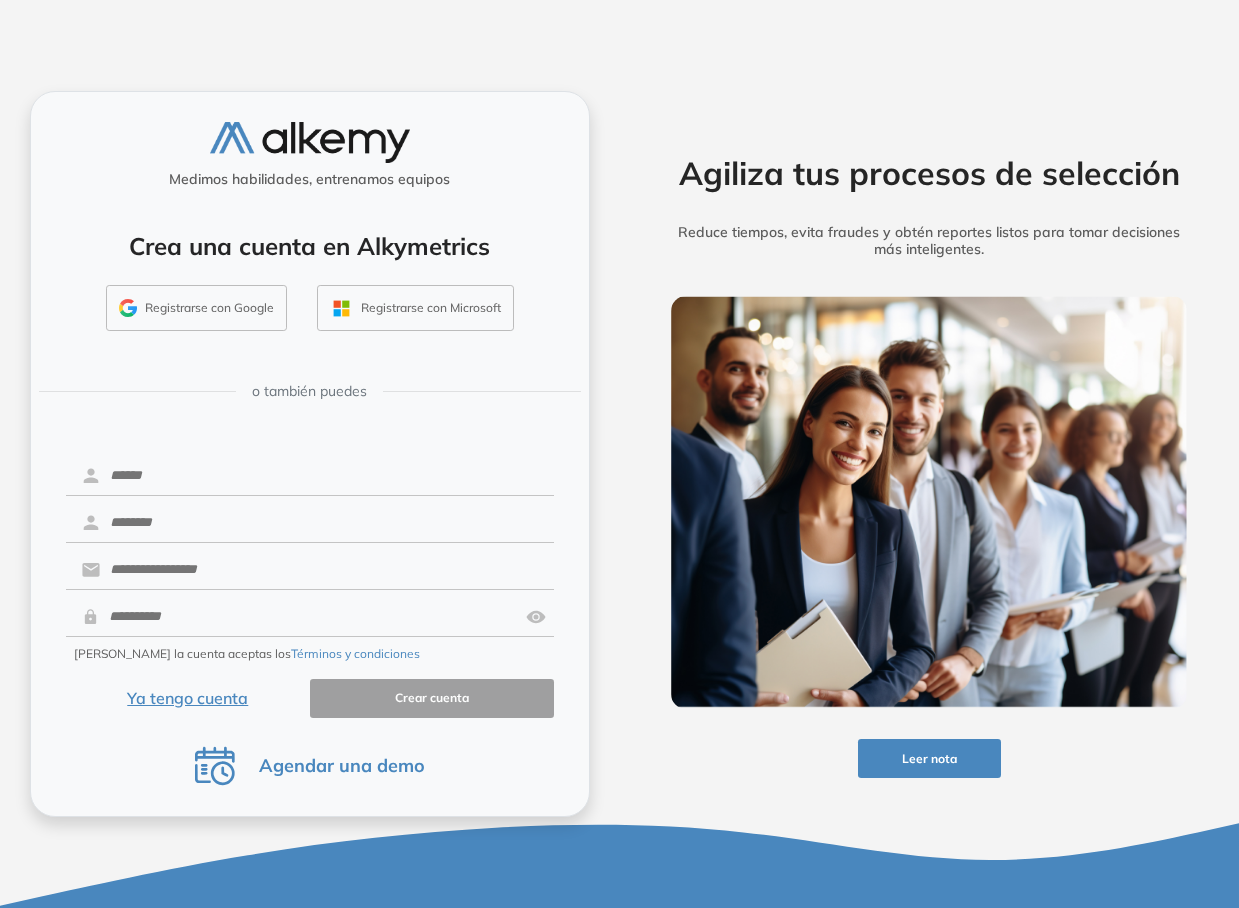 click on "Registrarse con Google" at bounding box center (196, 308) 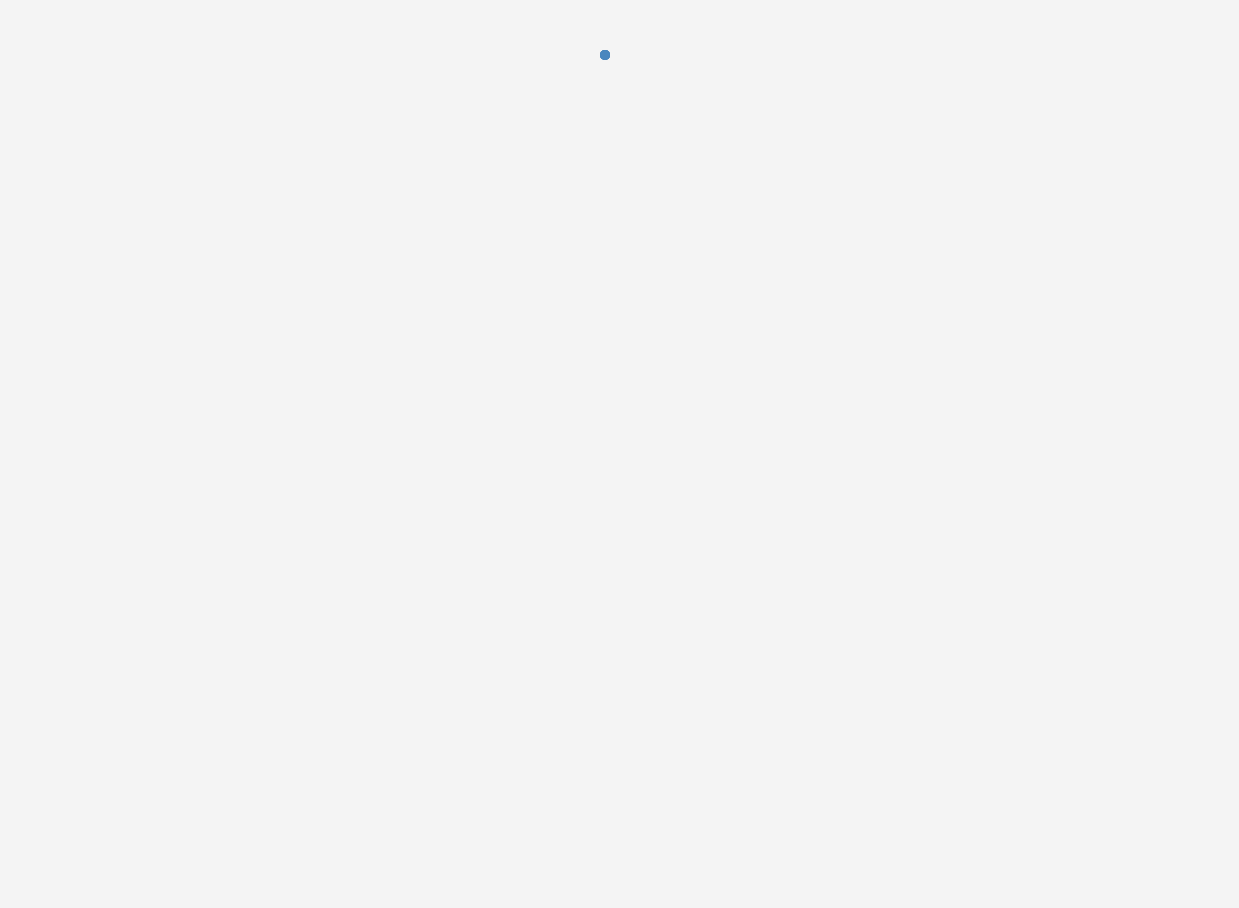 scroll, scrollTop: 0, scrollLeft: 0, axis: both 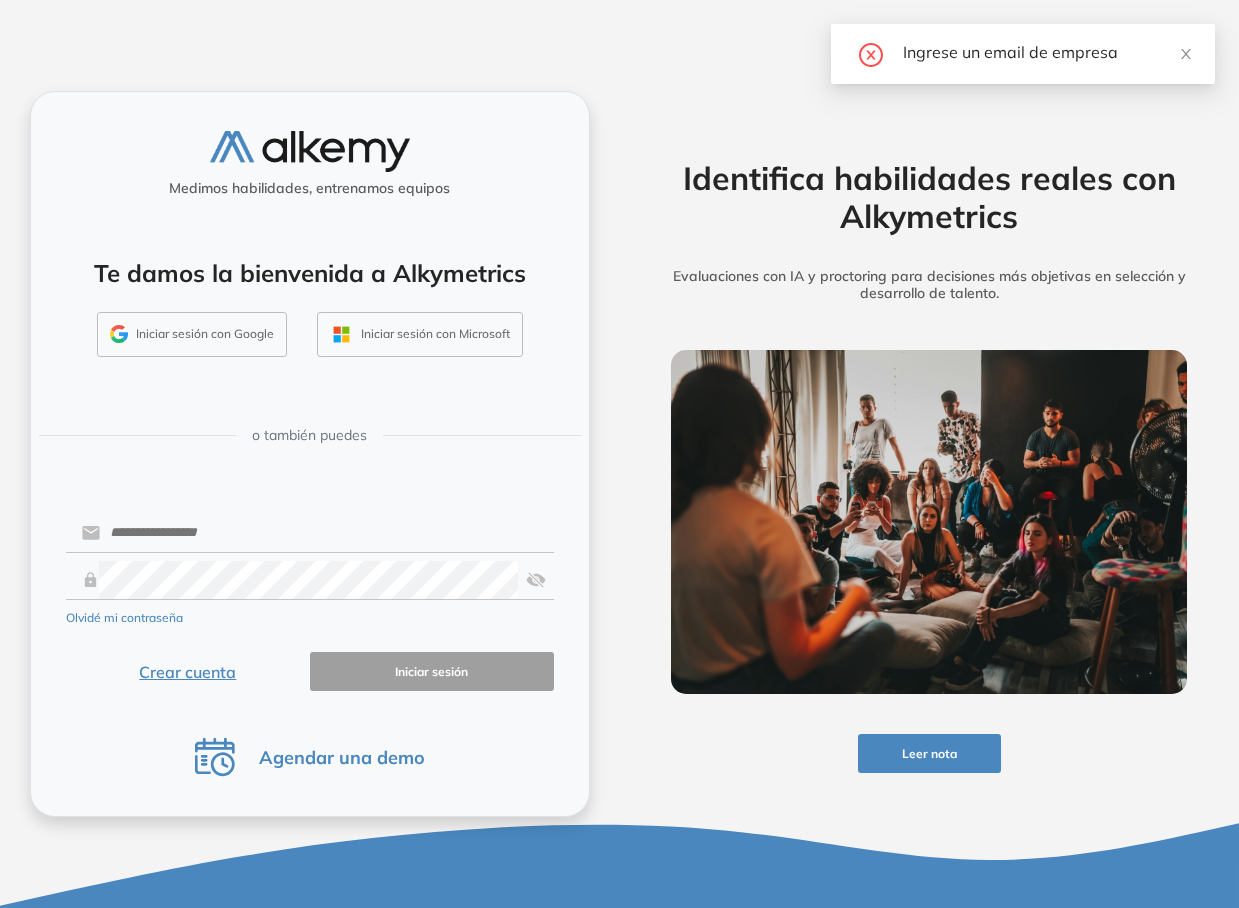click on "Crear cuenta" at bounding box center [188, 671] 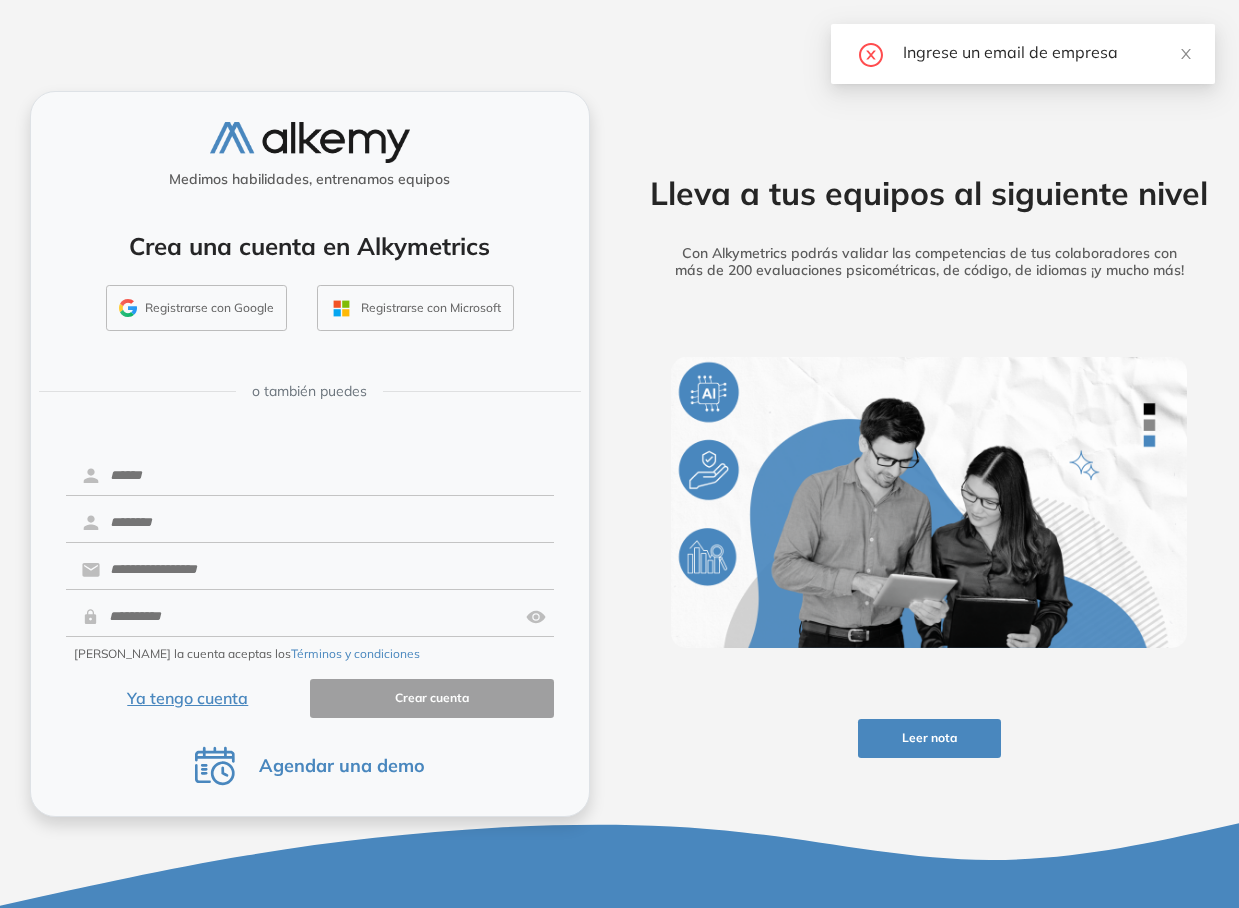 click on "Registrarse con Google" at bounding box center (196, 308) 